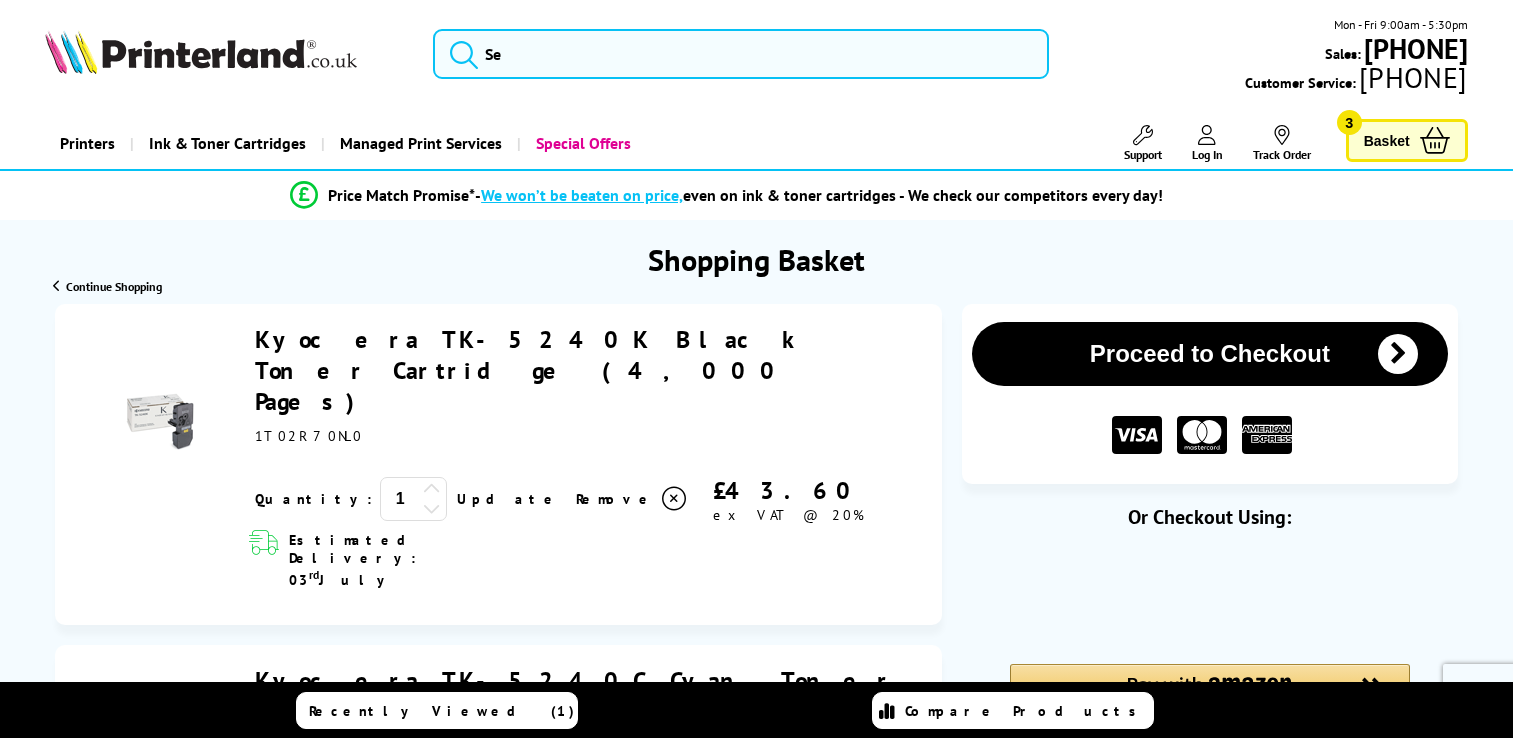 scroll, scrollTop: 0, scrollLeft: 0, axis: both 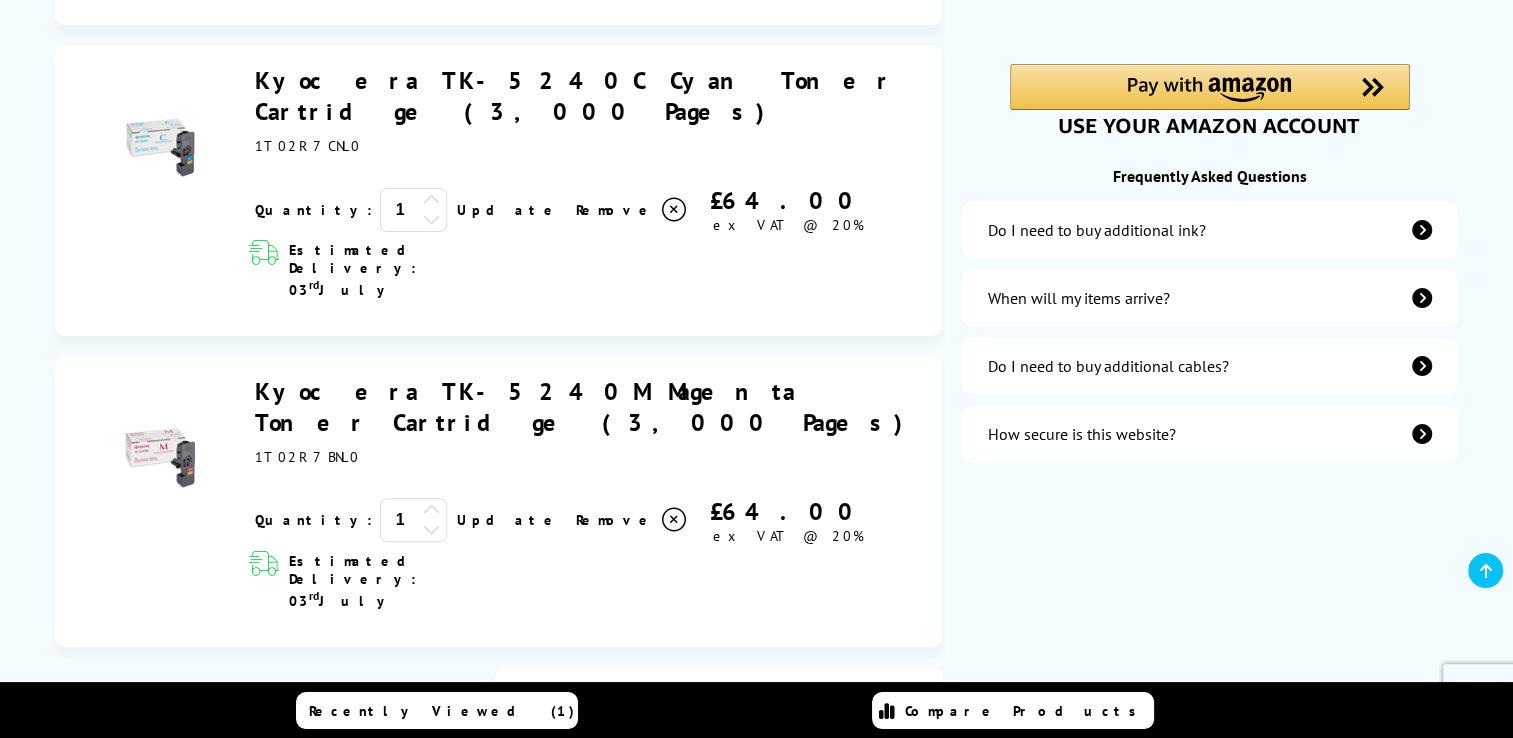 click at bounding box center (320, 739) 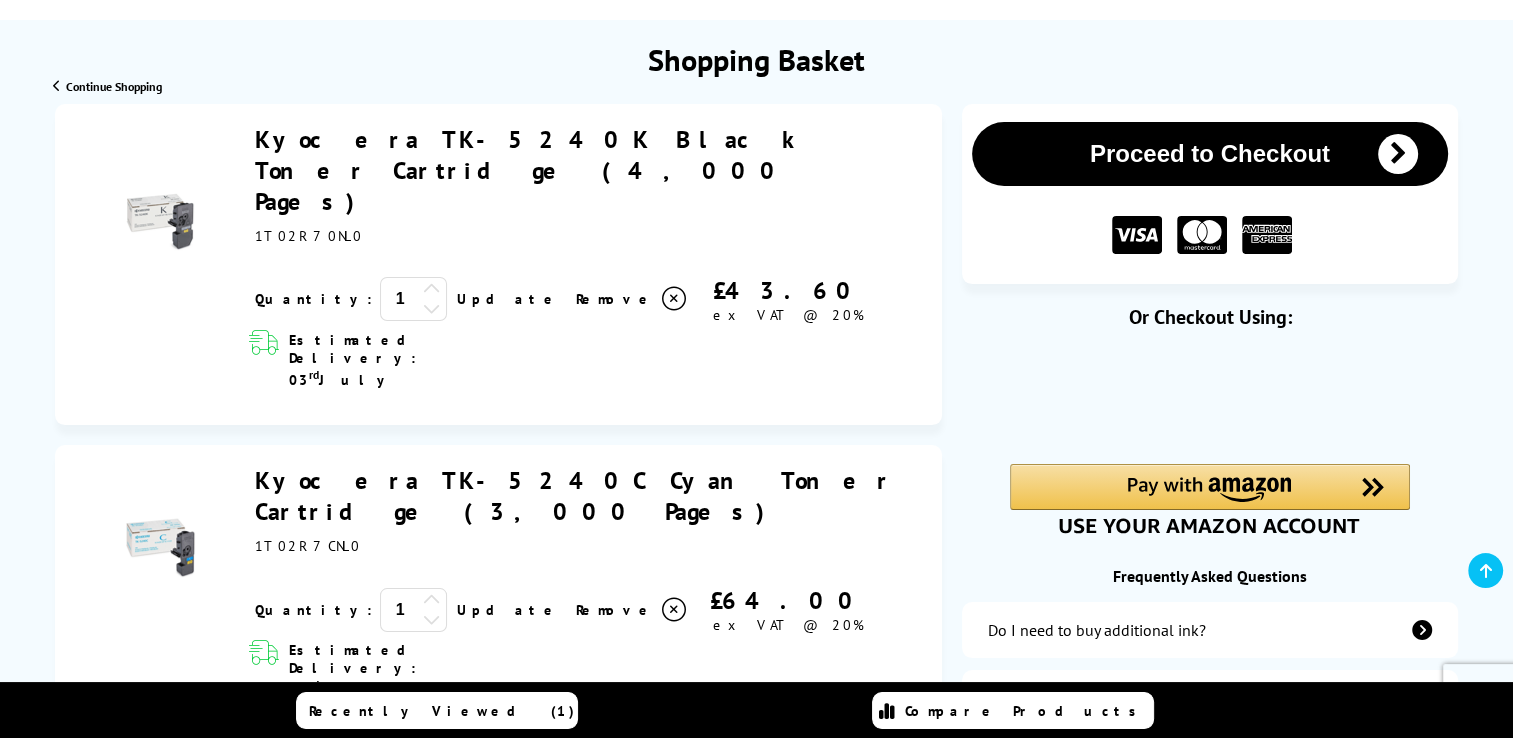 scroll, scrollTop: 0, scrollLeft: 0, axis: both 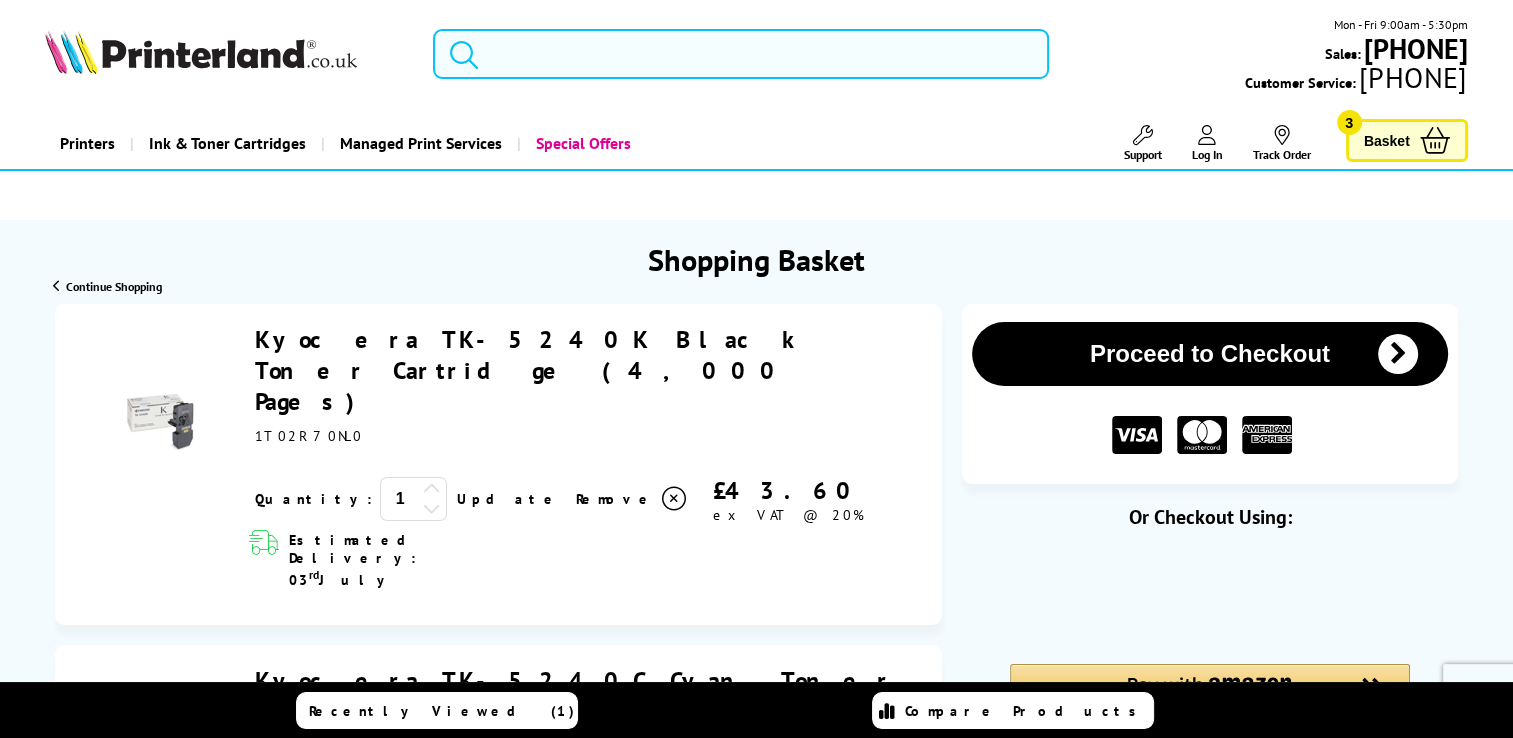 click at bounding box center [741, 54] 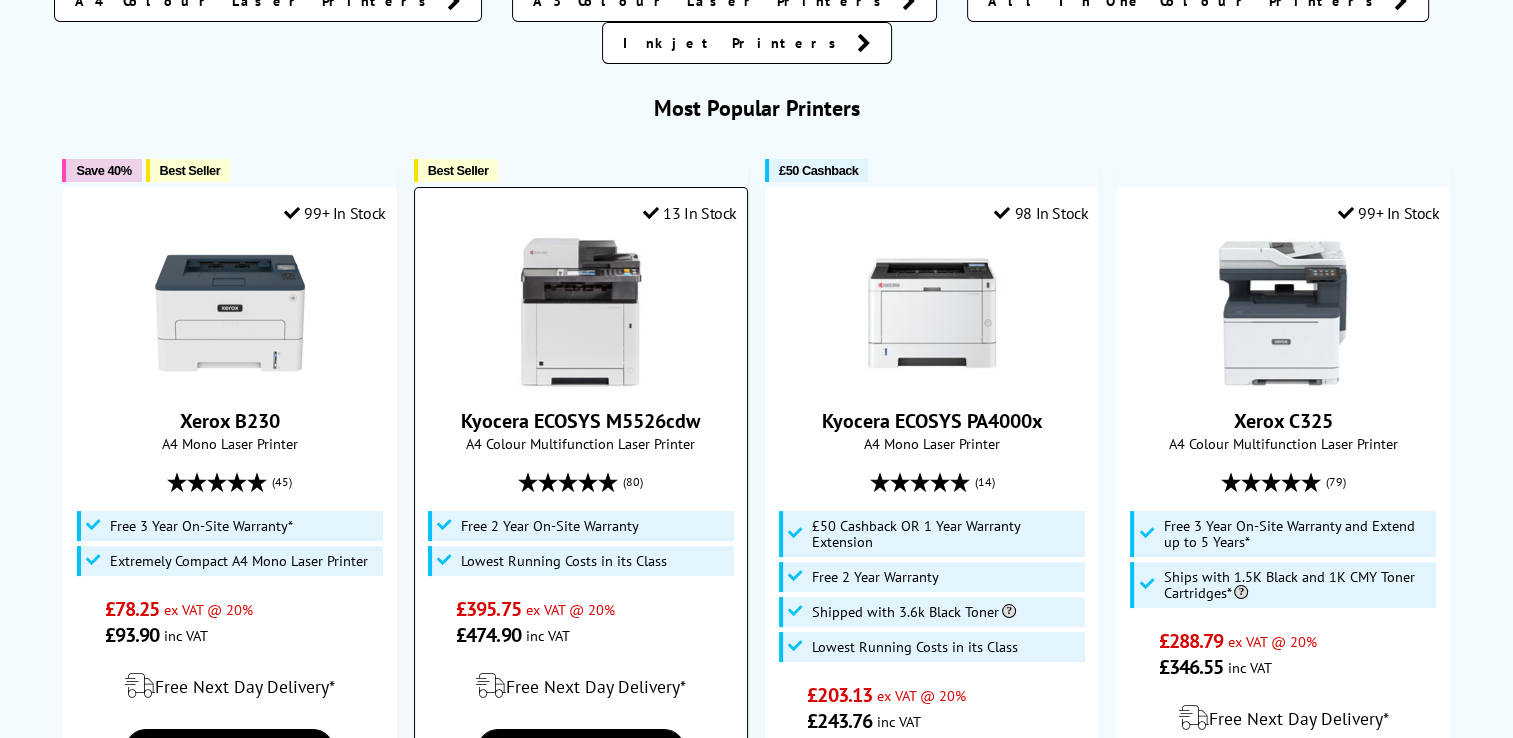 scroll, scrollTop: 0, scrollLeft: 0, axis: both 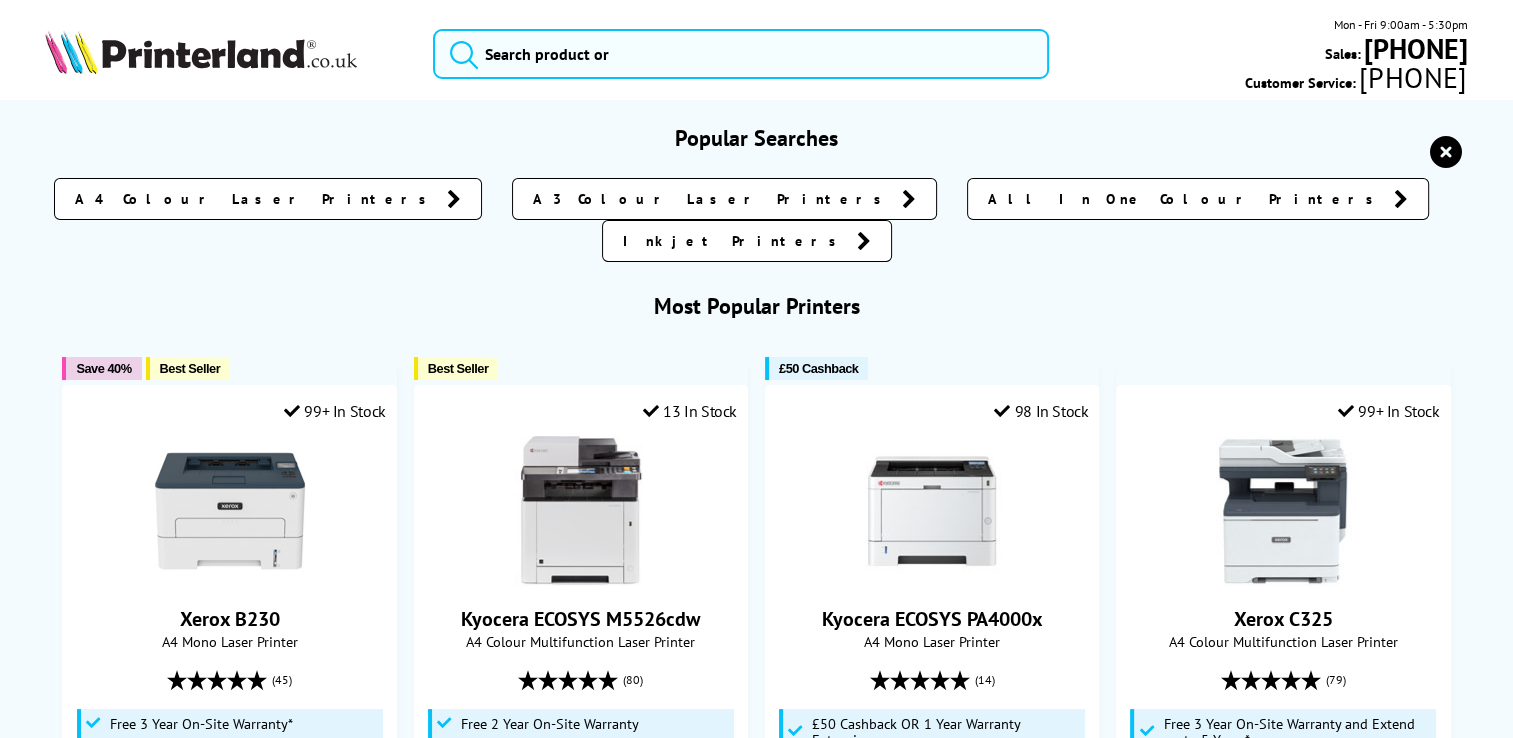 click at bounding box center [201, 52] 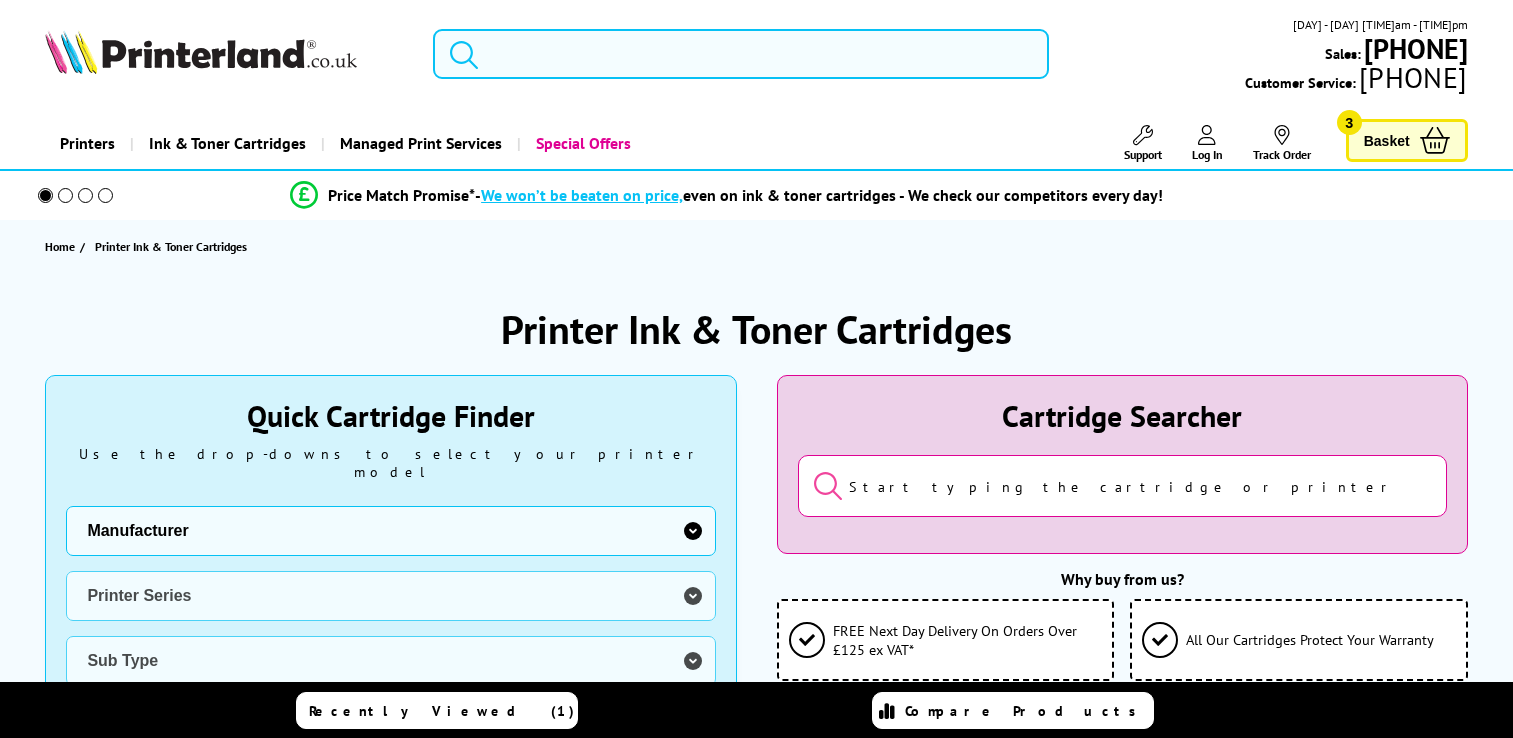 scroll, scrollTop: 0, scrollLeft: 0, axis: both 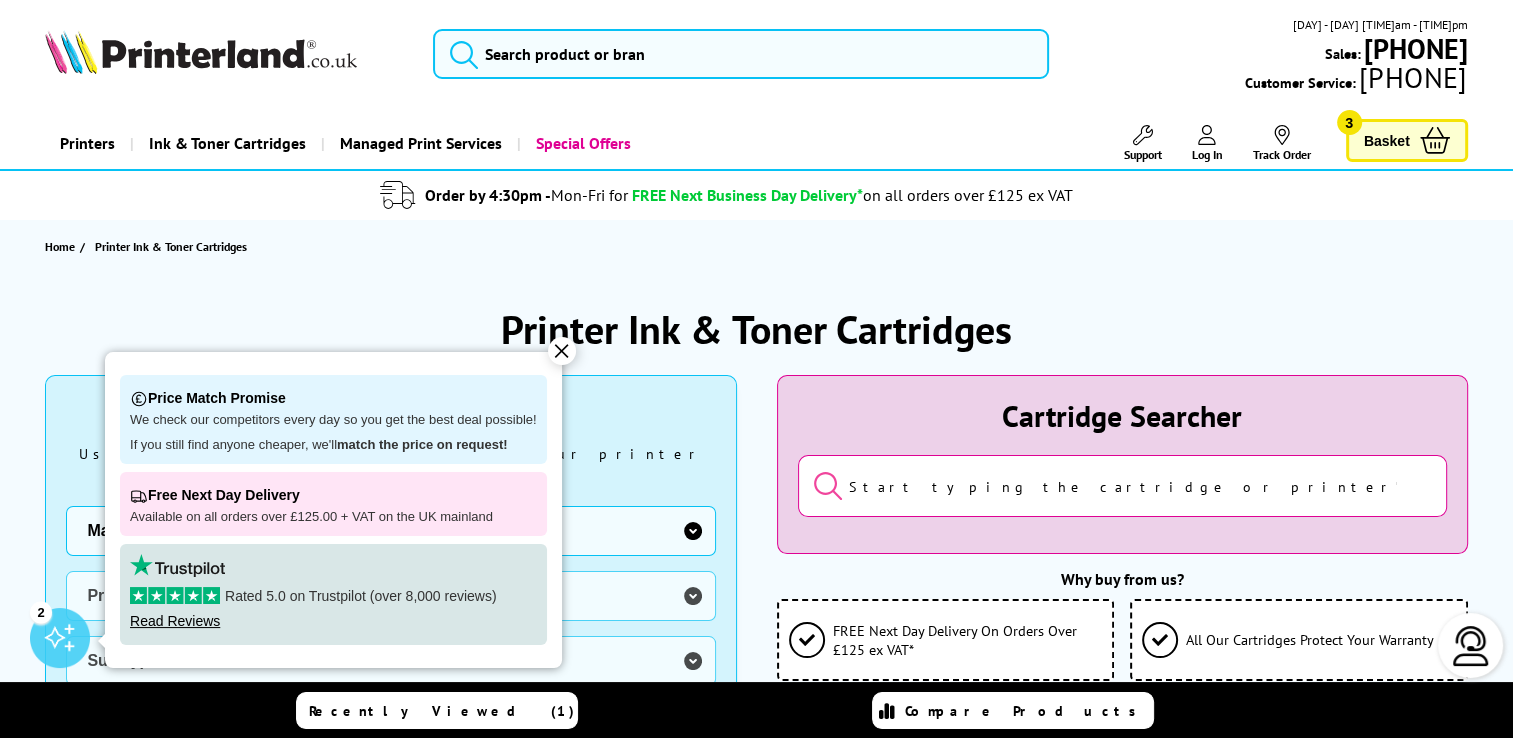 click on "Manufacturer
Brother
Canon
Cubify
Dell
Dymo
Epson
HP
Kodak
Konica Minolta
Kyocera
Lexmark
OKI
Panasonic
Pantum
Pitney Bowes
Ricoh
Sagem
Samsung
Sharp
Tally
Xerox
Zebra" at bounding box center [390, 531] 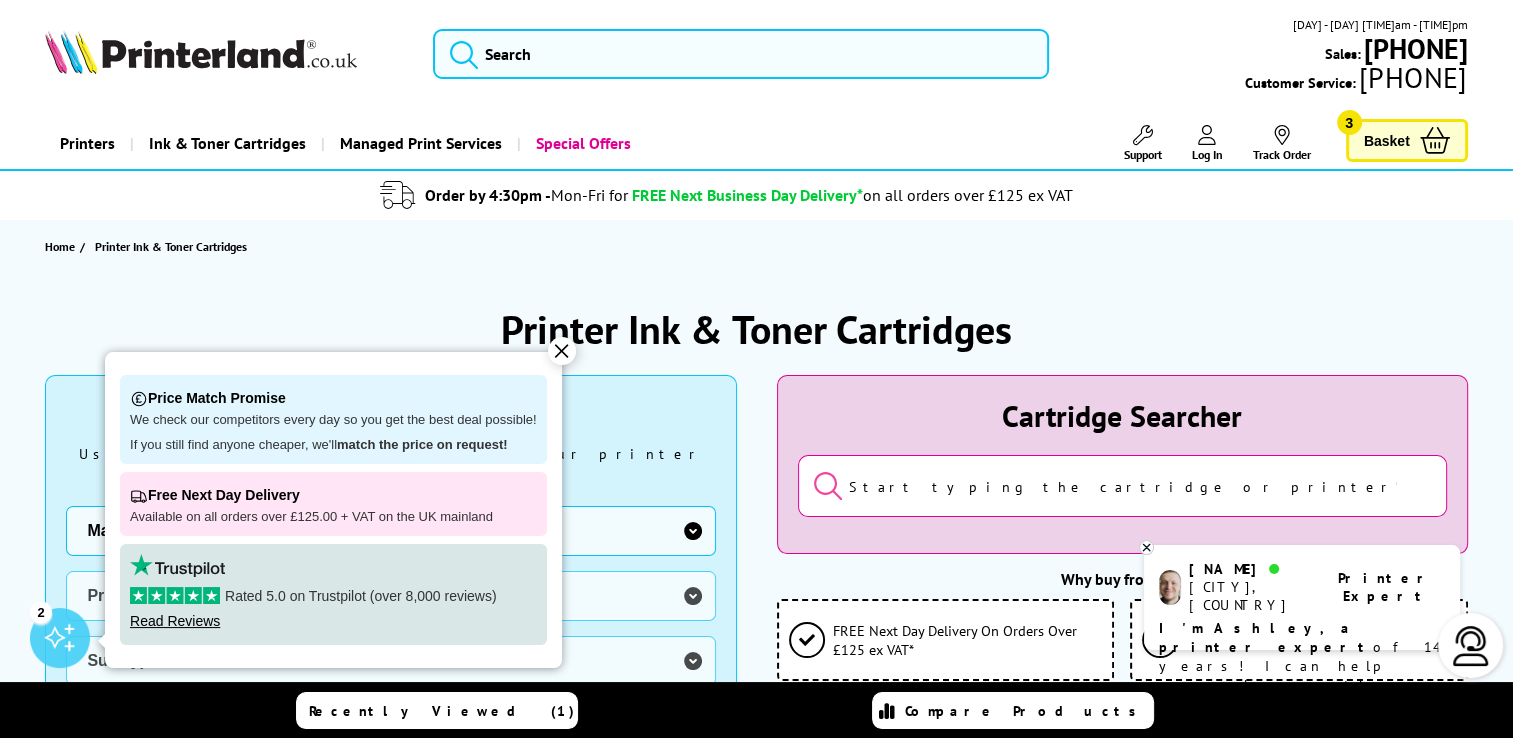 select on "1553" 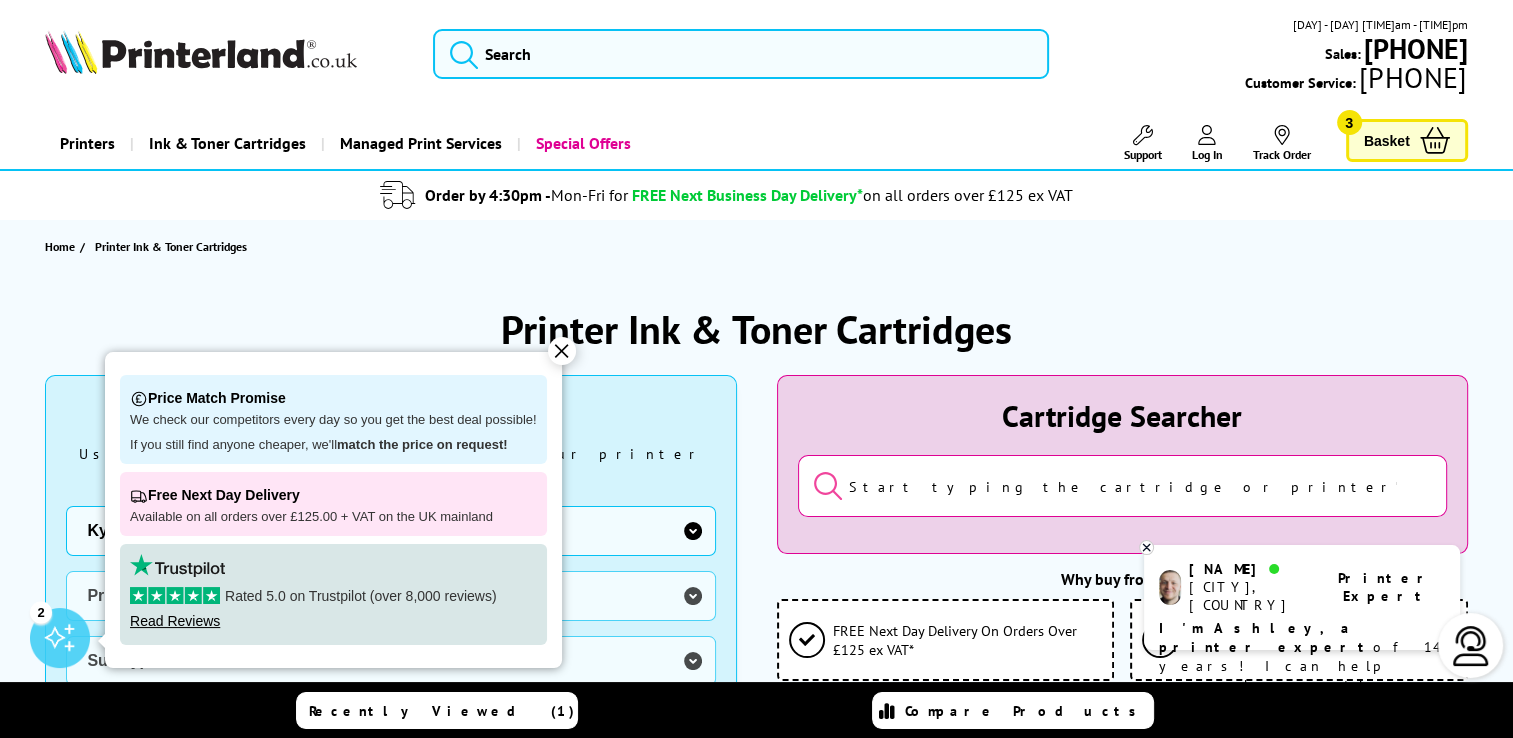 click on "Manufacturer
Brother
Canon
Cubify
Dell
Dymo
Epson
HP
Kodak
Konica Minolta
Kyocera
Lexmark
OKI
Panasonic
Pantum
Pitney Bowes
Ricoh
Sagem
Samsung
Sharp
Tally
Xerox
Zebra" at bounding box center (390, 531) 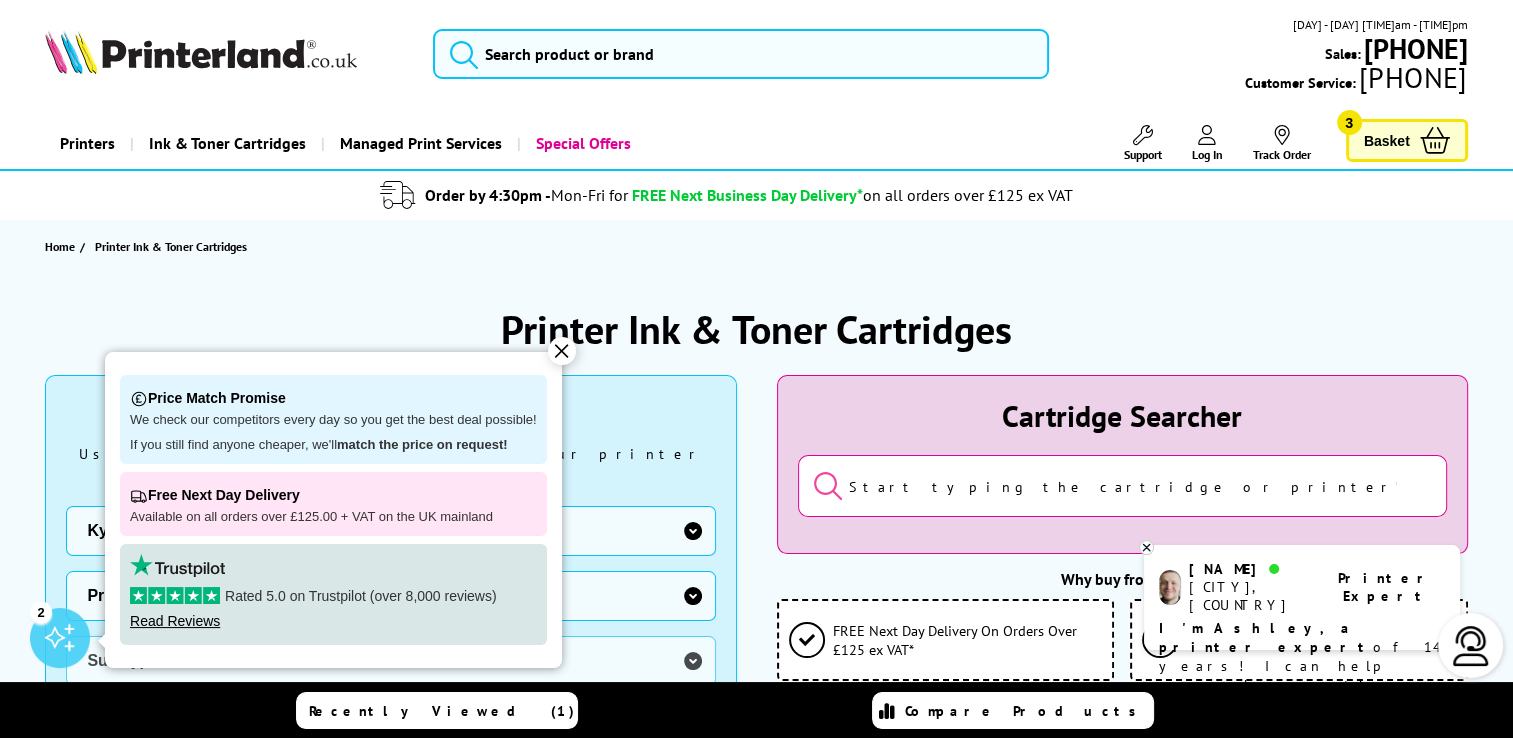 click on "✕" at bounding box center (562, 351) 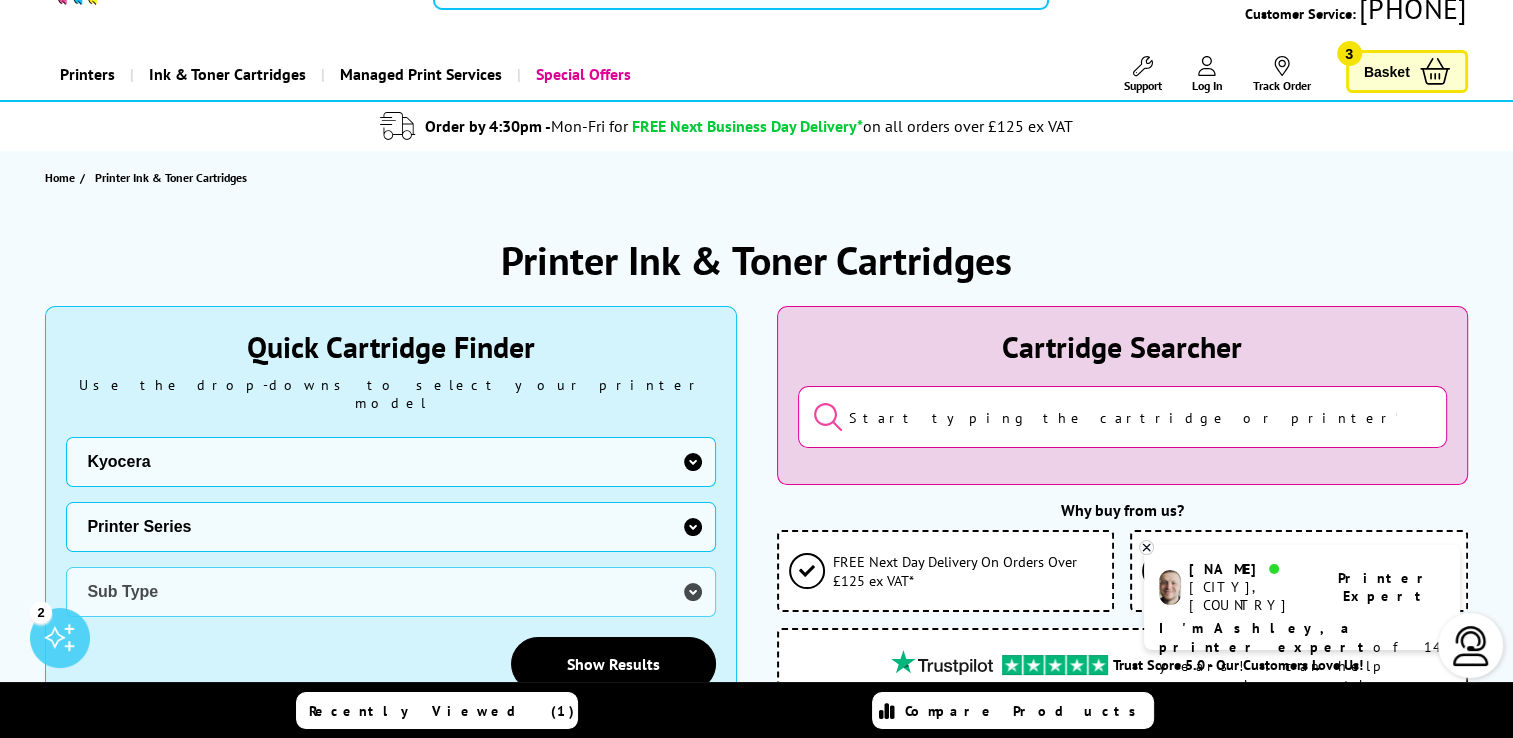 scroll, scrollTop: 100, scrollLeft: 0, axis: vertical 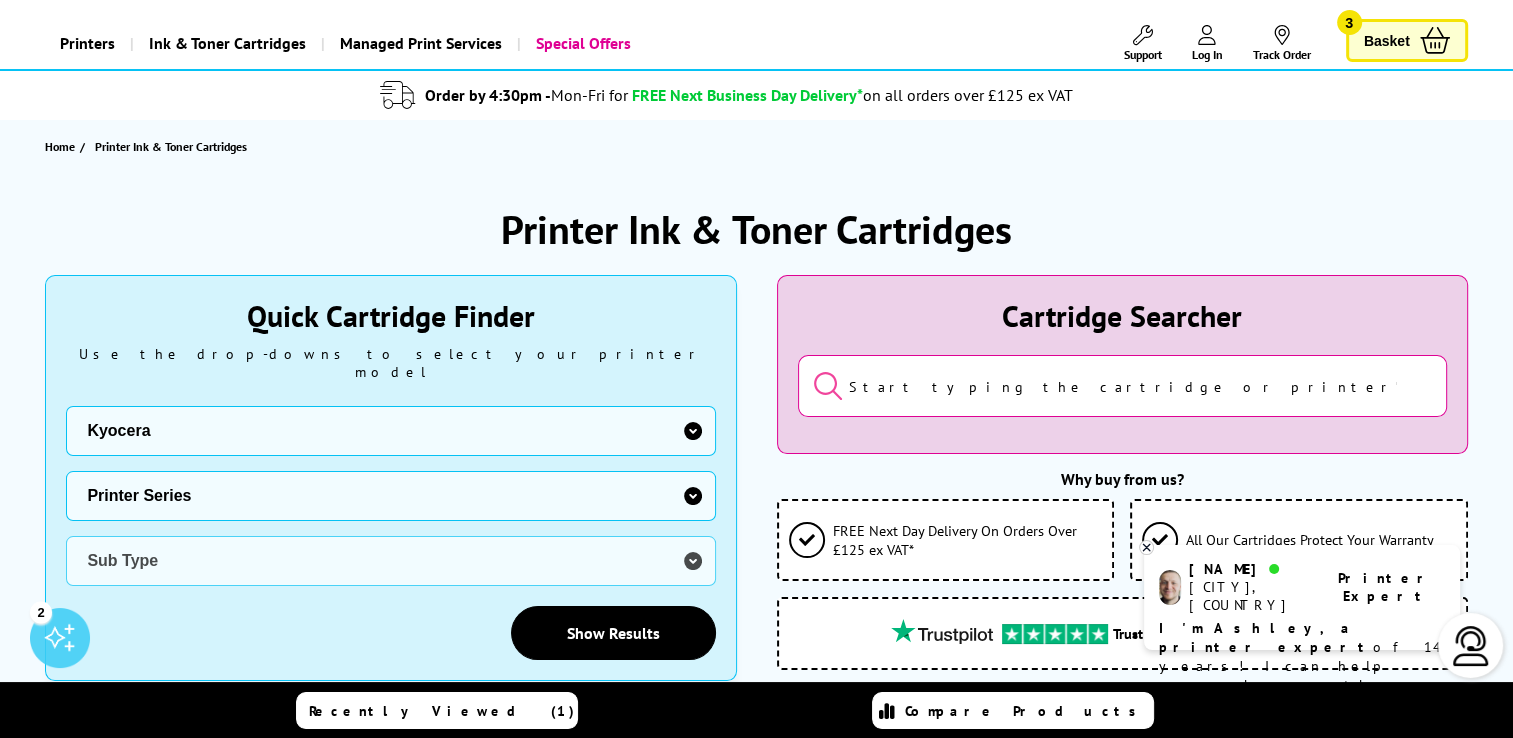 click on "Printer Series ECOSYS F FS KM TASKalfa" at bounding box center [390, 496] 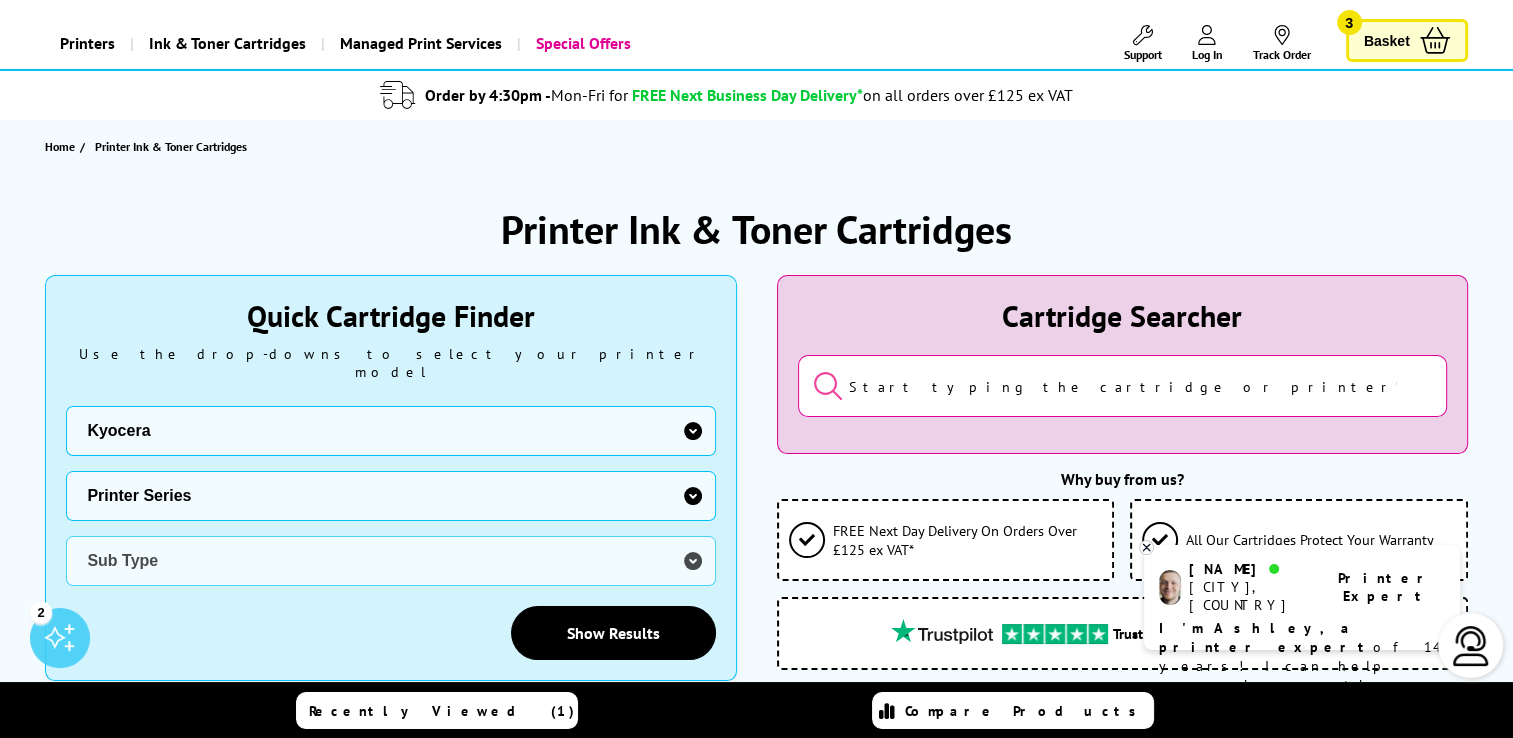 select on "33310" 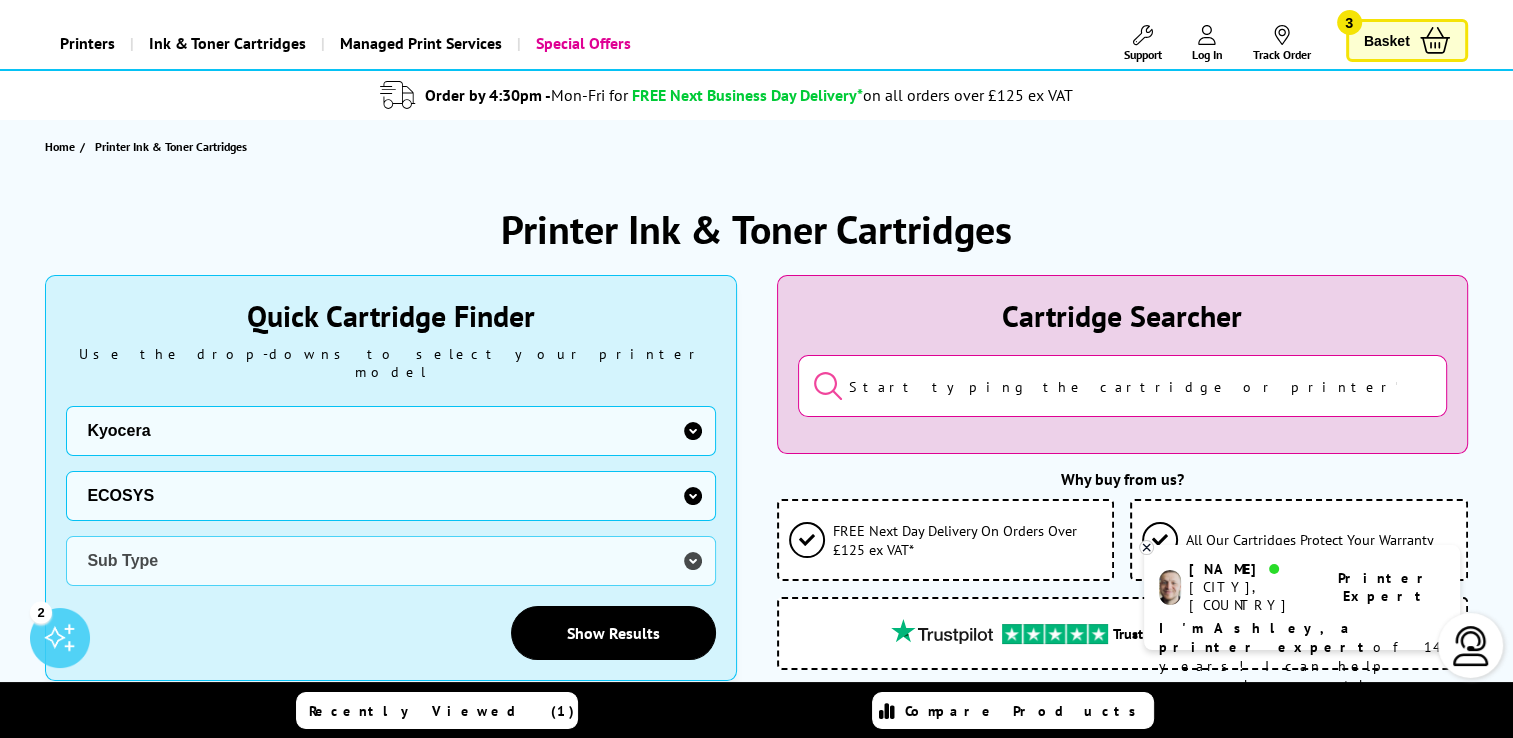 click on "Printer Series ECOSYS F FS KM TASKalfa" at bounding box center [390, 496] 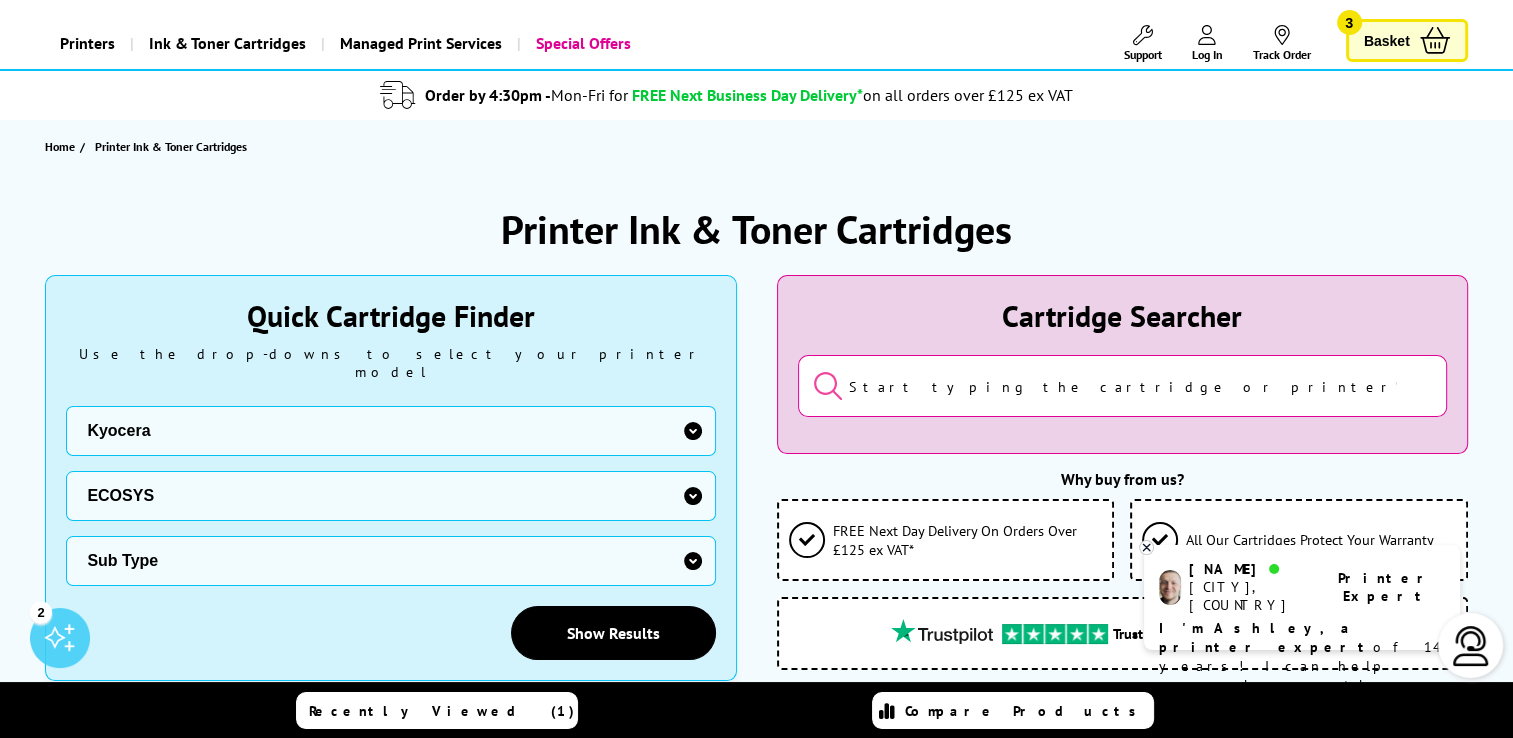 click on "Sub Type Kyocera  FS-C8520MFP Kyocera  FS-C8525MFP Kyocera  M2030dn Kyocera  M2035dn Kyocera  M2040dn Kyocera  M2135dn Kyocera  M2530dn Kyocera  M2535dn Kyocera  M2540dn Kyocera  M2635dn Kyocera  M2640idw Kyocera  M2735dw Kyocera  M3040dn Kyocera  M3040idn Kyocera  M3145dn Kyocera  M3145idn Kyocera  M3540dn Kyocera  M3540idn Kyocera  M3550idn Kyocera  M3560idn Kyocera  M3645dn Kyocera  M3645idn Kyocera  M3655idn Kyocera  M3660idn Kyocera  M3665idn Kyocera  M4125idn Kyocera  M4132idn Kyocera  M5521 Kyocera  M5526 Kyocera  M6026cdn Kyocera  M6030cdn Kyocera  M6035cidn Kyocera  M6230cidn Kyocera  M6235cidn Kyocera  M6526 Kyocera  M6530cdn Kyocera  M6535cidn Kyocera  M6630cidn Kyocera  M6635cidn Kyocera  M8124cidn Kyocera  M8130cidn Kyocera  MA2001w Kyocera  MA2100 Kyocera  MA2101 Kyocera  MA2600 Kyocera  MA3500 Mono Kyocera  MA3500c Colour Kyocera  MA3501 Mono Kyocera  MA4000c Colour Kyocera  MA4000fx Mono Kyocera  MA4000wifx Mono Kyocera  MA4000x Mono Kyocera  MA4500fx Kyocera  MA4500ifx Kyocera  MA4500ix" at bounding box center (390, 561) 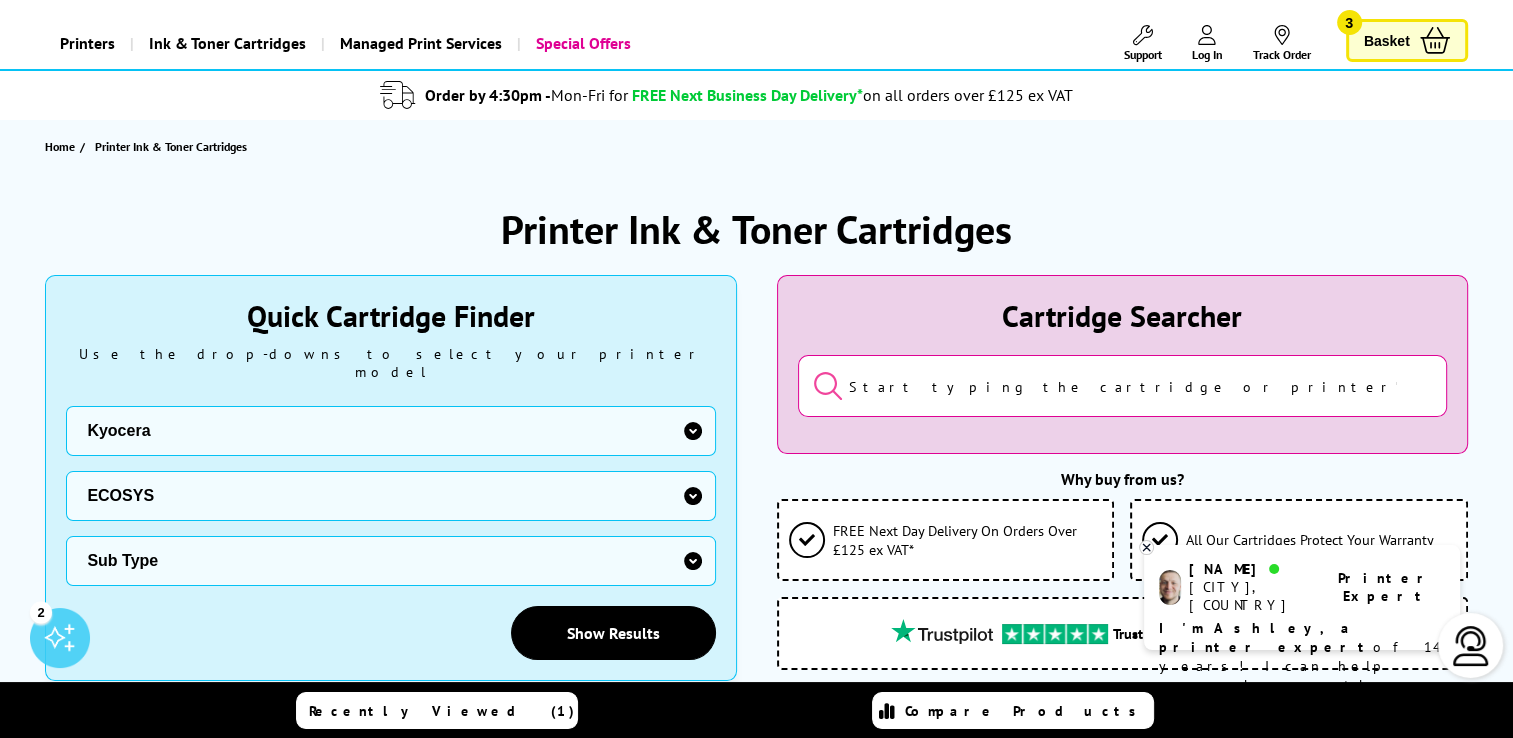select on "32820" 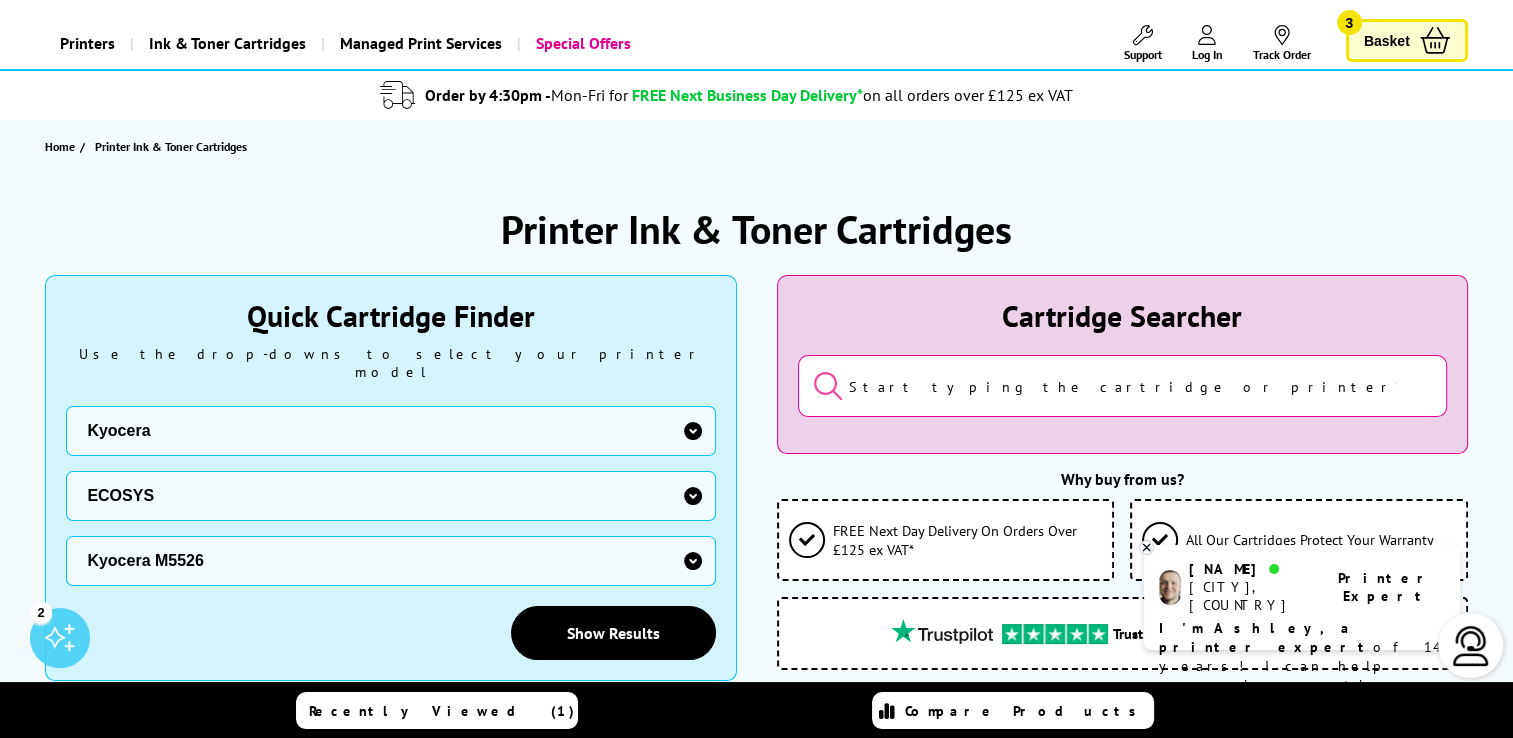 click on "Sub Type Kyocera  FS-C8520MFP Kyocera  FS-C8525MFP Kyocera  M2030dn Kyocera  M2035dn Kyocera  M2040dn Kyocera  M2135dn Kyocera  M2530dn Kyocera  M2535dn Kyocera  M2540dn Kyocera  M2635dn Kyocera  M2640idw Kyocera  M2735dw Kyocera  M3040dn Kyocera  M3040idn Kyocera  M3145dn Kyocera  M3145idn Kyocera  M3540dn Kyocera  M3540idn Kyocera  M3550idn Kyocera  M3560idn Kyocera  M3645dn Kyocera  M3645idn Kyocera  M3655idn Kyocera  M3660idn Kyocera  M3665idn Kyocera  M4125idn Kyocera  M4132idn Kyocera  M5521 Kyocera  M5526 Kyocera  M6026cdn Kyocera  M6030cdn Kyocera  M6035cidn Kyocera  M6230cidn Kyocera  M6235cidn Kyocera  M6526 Kyocera  M6530cdn Kyocera  M6535cidn Kyocera  M6630cidn Kyocera  M6635cidn Kyocera  M8124cidn Kyocera  M8130cidn Kyocera  MA2001w Kyocera  MA2100 Kyocera  MA2101 Kyocera  MA2600 Kyocera  MA3500 Mono Kyocera  MA3500c Colour Kyocera  MA3501 Mono Kyocera  MA4000c Colour Kyocera  MA4000fx Mono Kyocera  MA4000wifx Mono Kyocera  MA4000x Mono Kyocera  MA4500fx Kyocera  MA4500ifx Kyocera  MA4500ix" at bounding box center [390, 561] 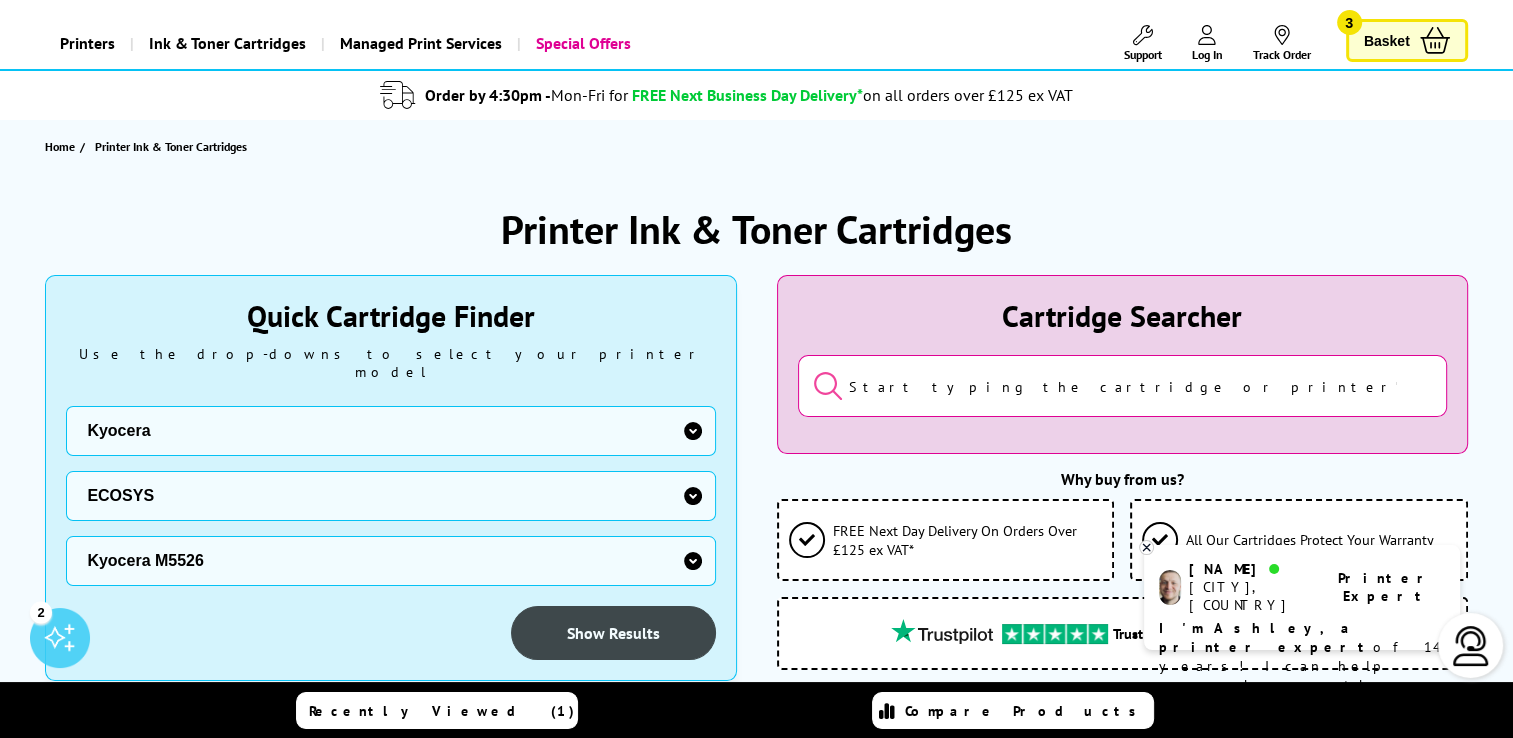 click on "Show Results" at bounding box center [613, 633] 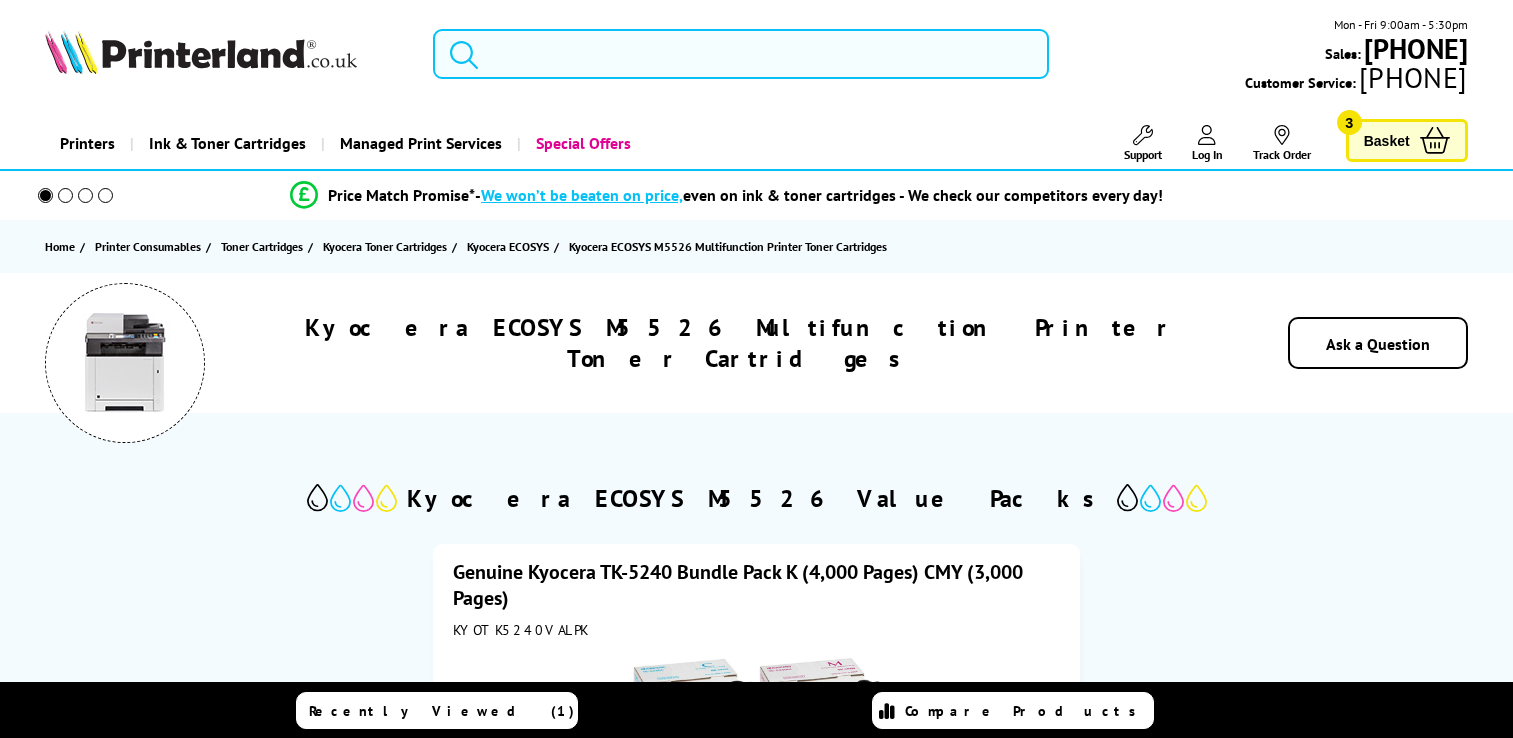 scroll, scrollTop: 0, scrollLeft: 0, axis: both 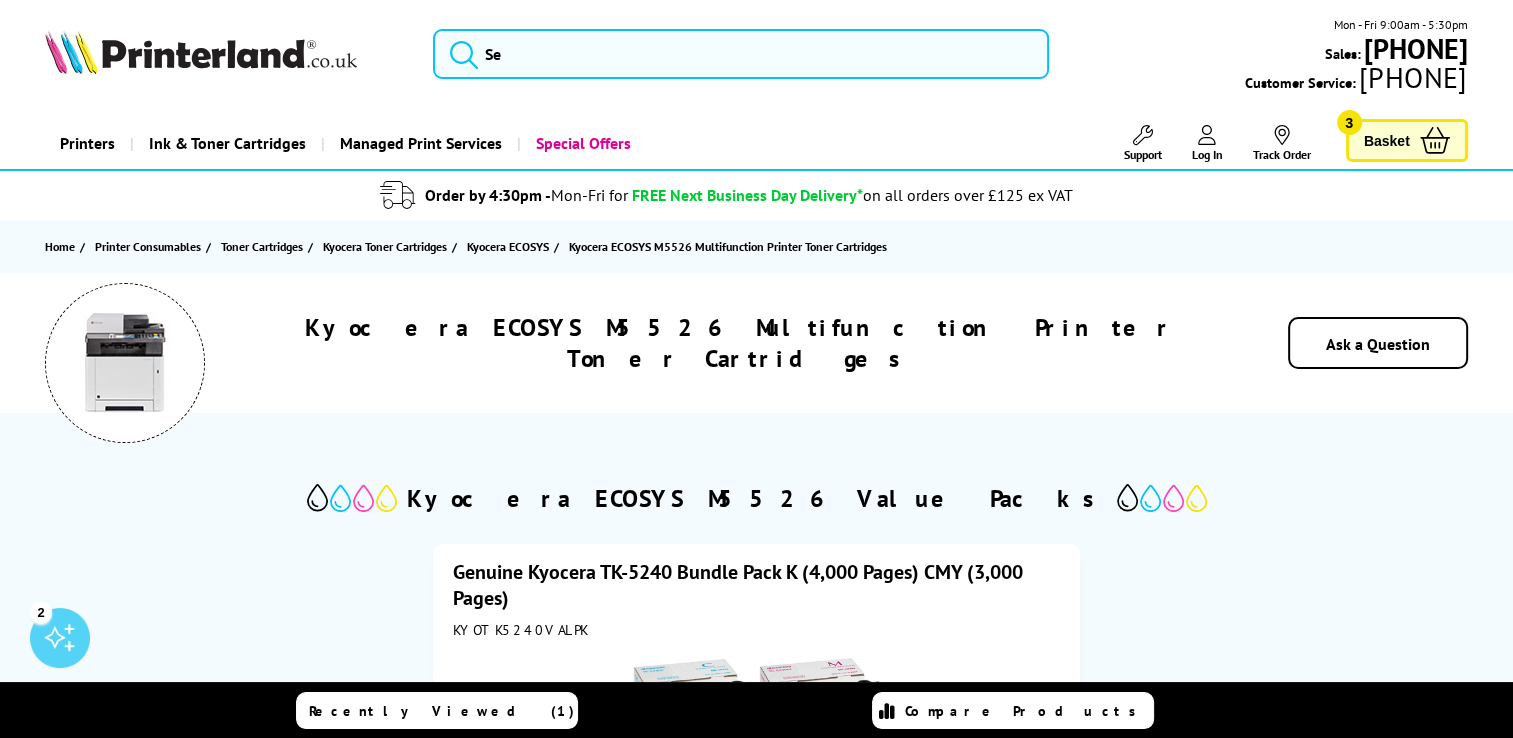 drag, startPoint x: 1399, startPoint y: 140, endPoint x: 1404, endPoint y: 168, distance: 28.442924 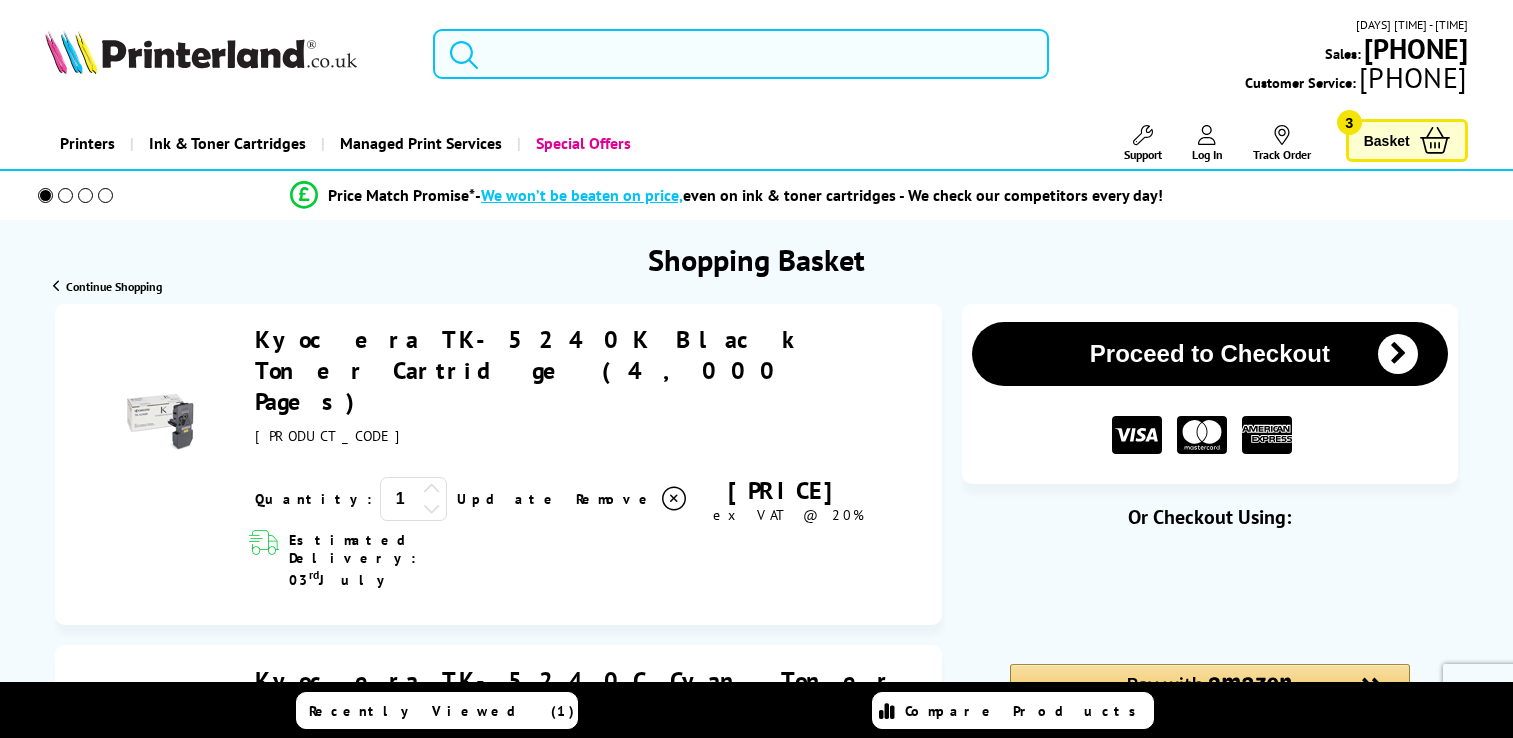 scroll, scrollTop: 0, scrollLeft: 0, axis: both 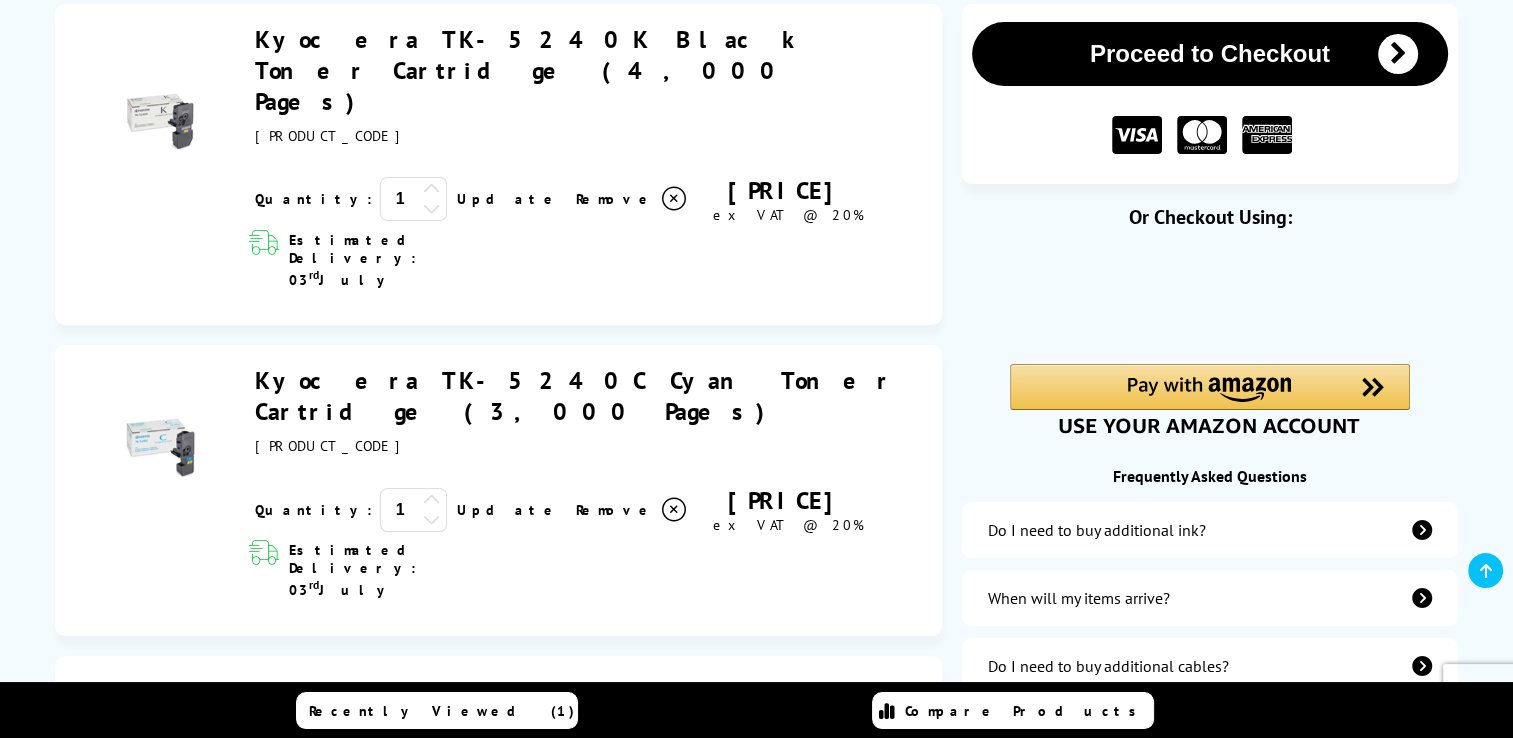 click on "Proceed to Checkout" at bounding box center (1210, 54) 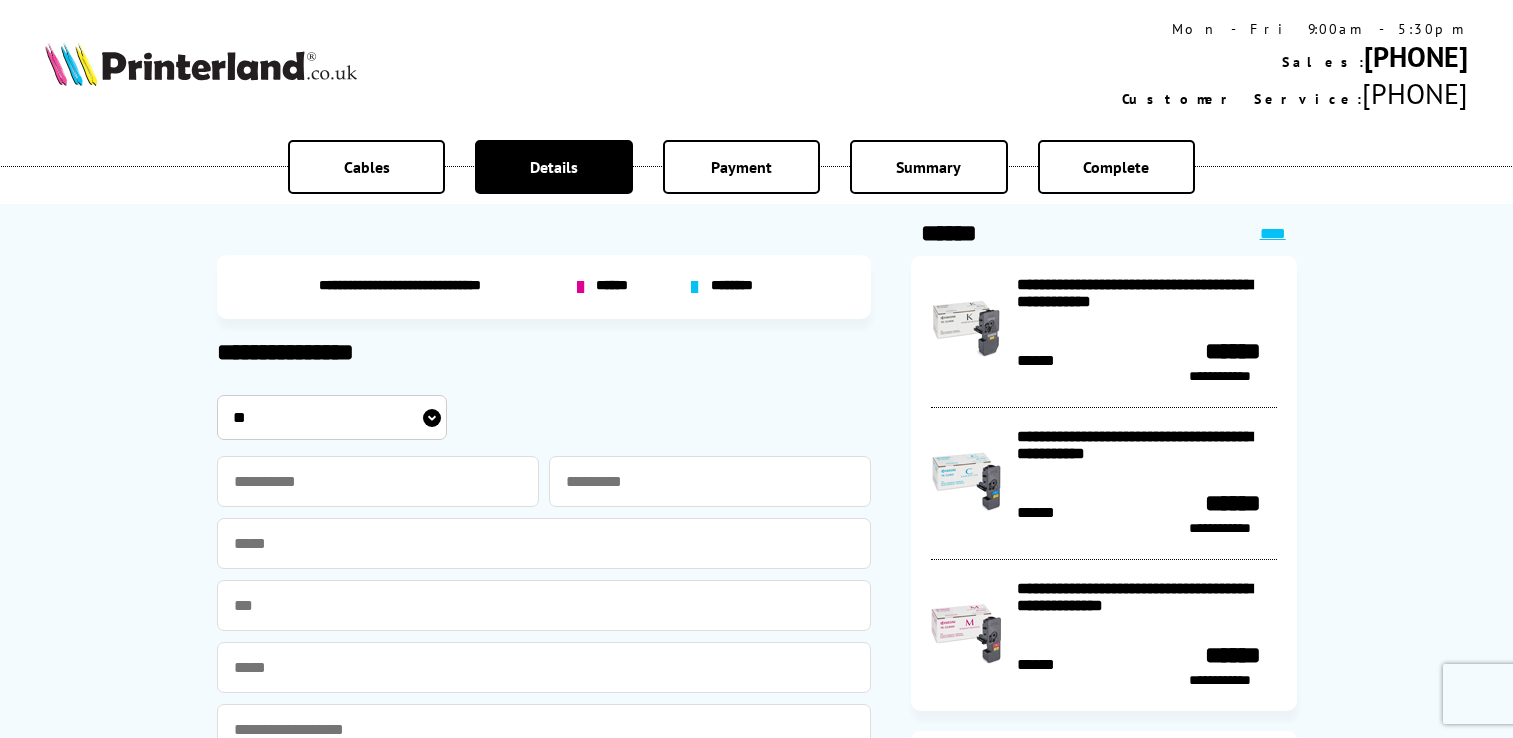 scroll, scrollTop: 0, scrollLeft: 0, axis: both 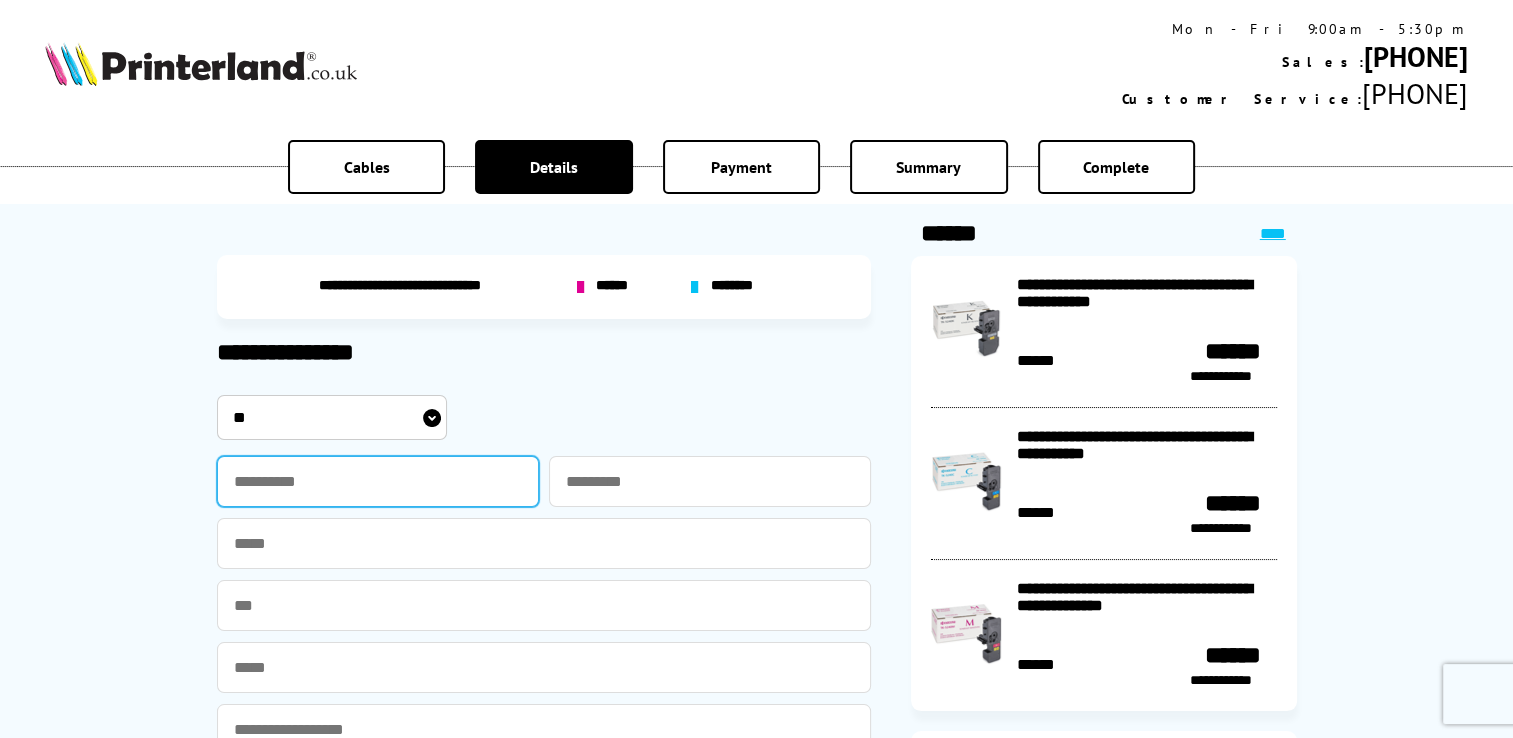 click at bounding box center (378, 481) 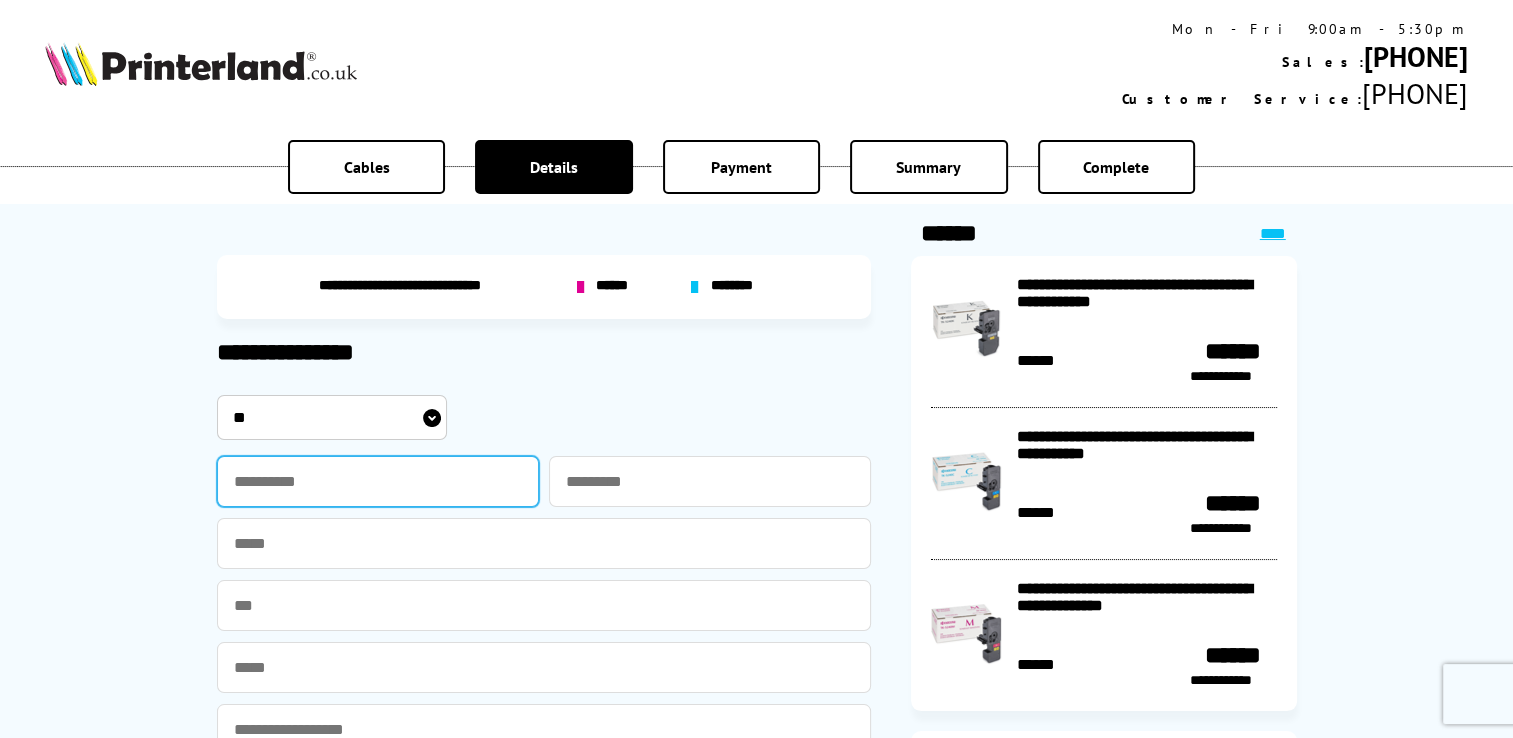 type on "****" 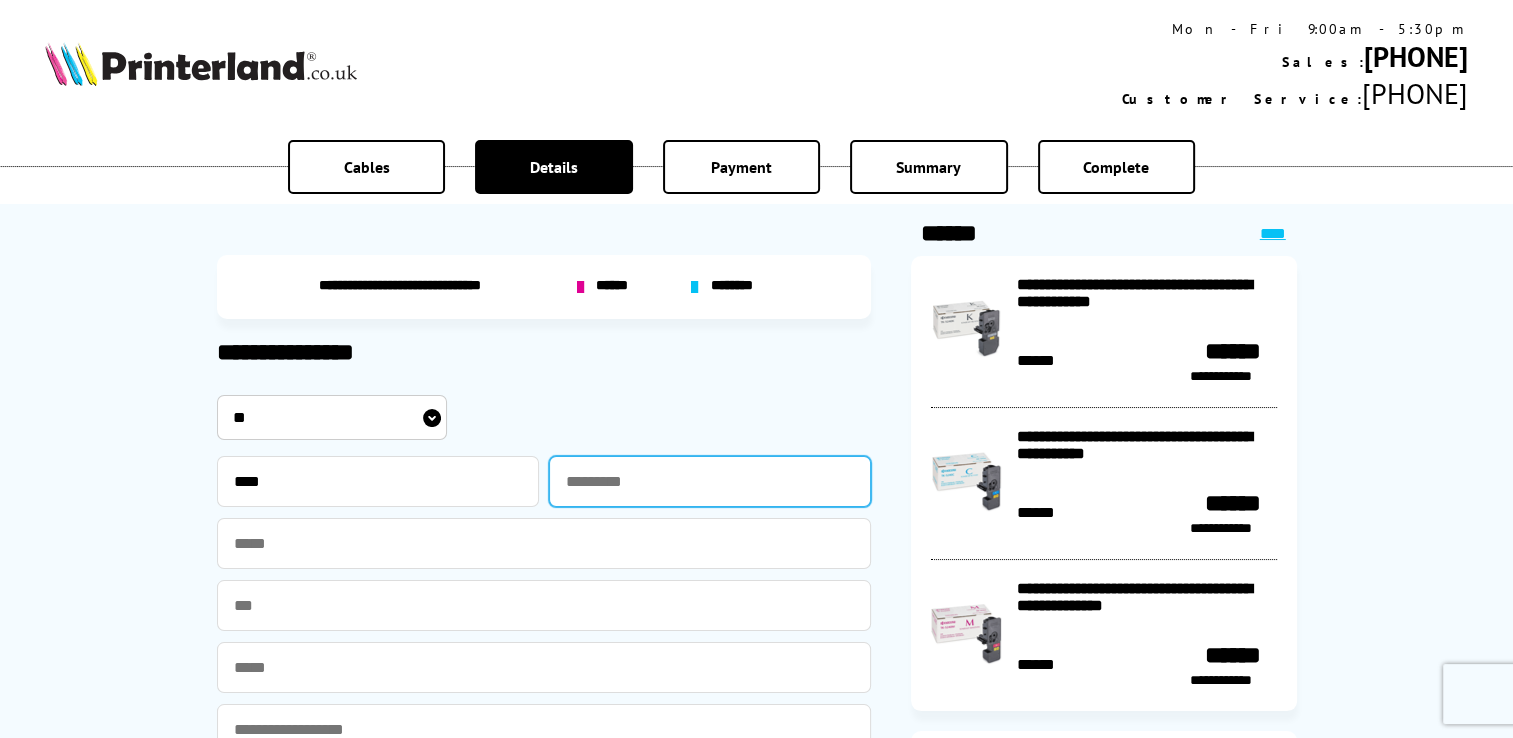 type on "*****" 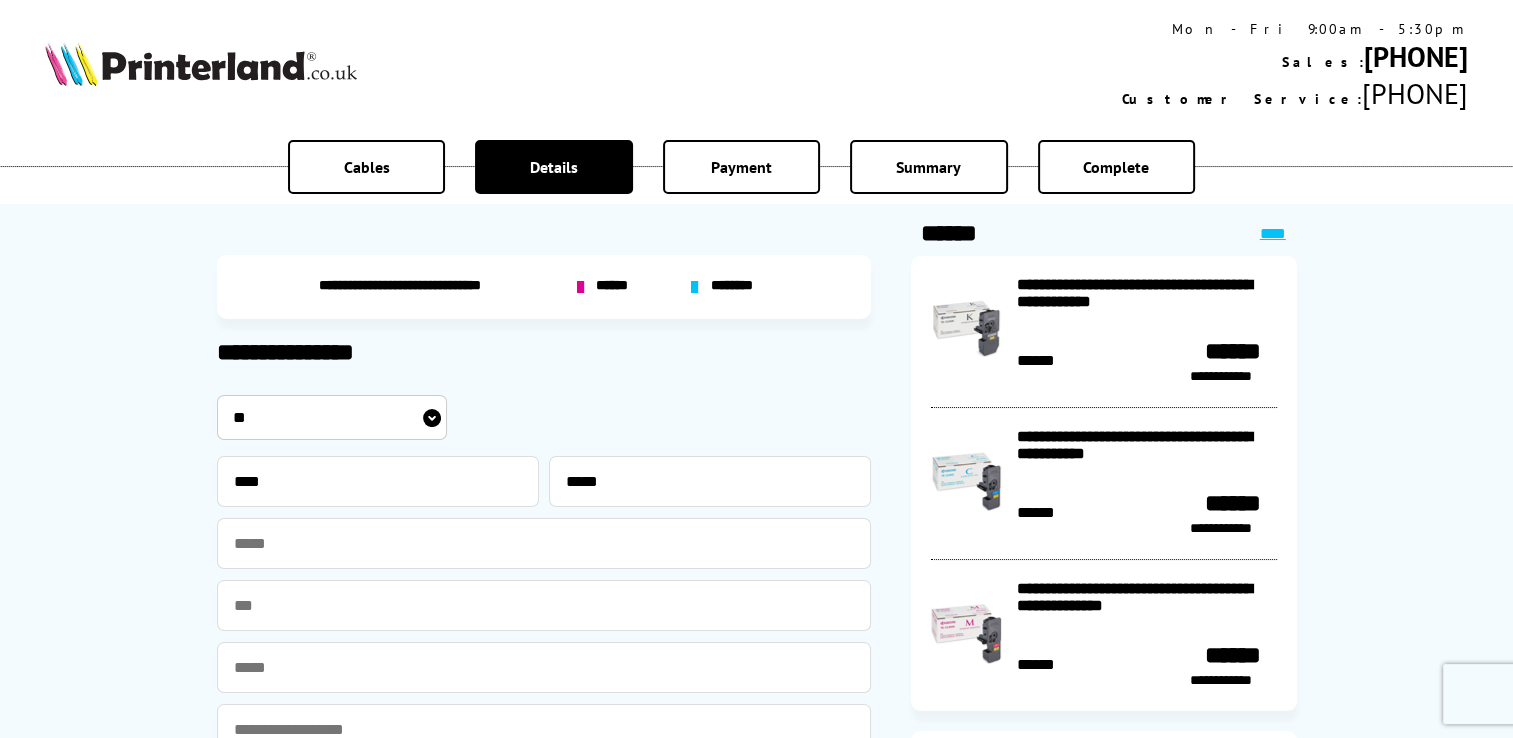 type on "**********" 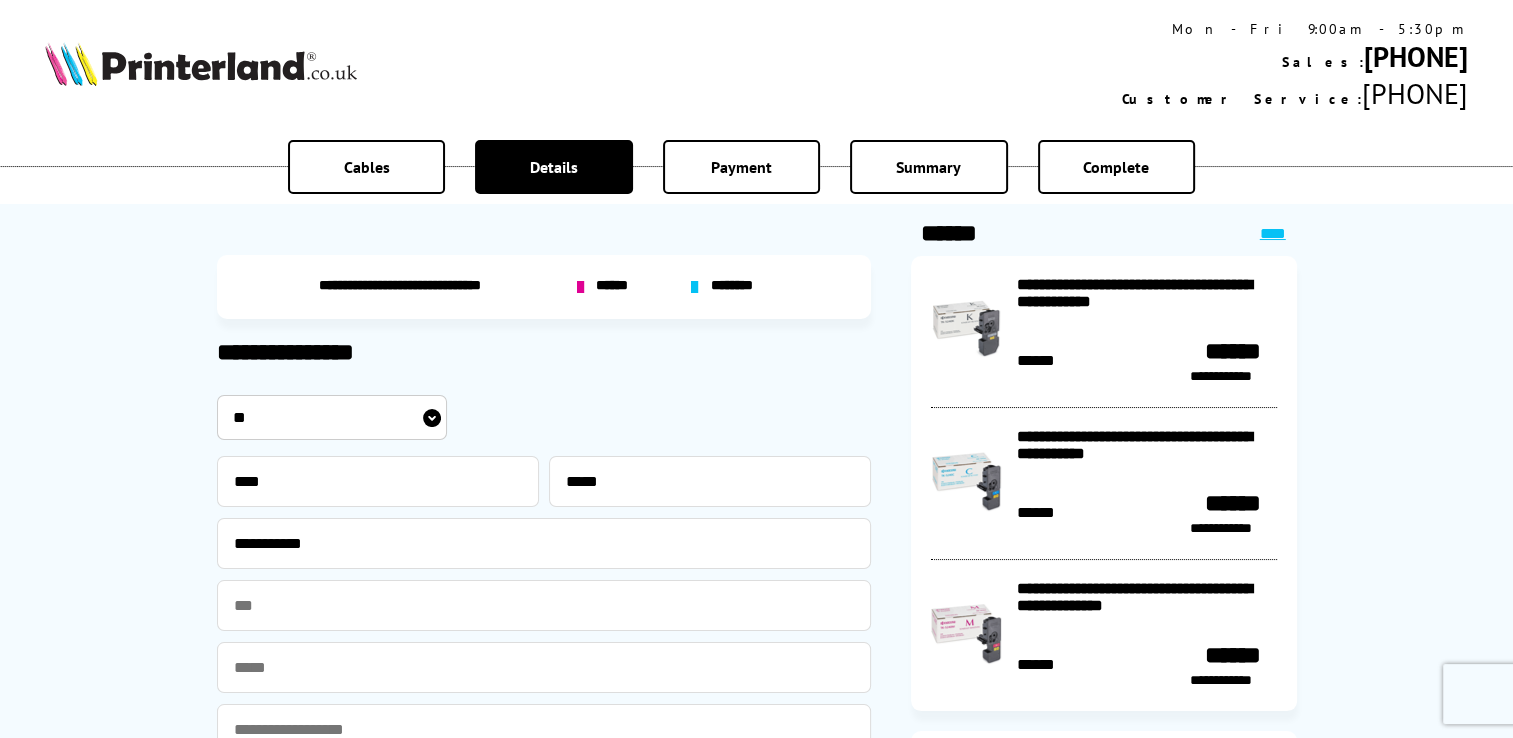 type on "**********" 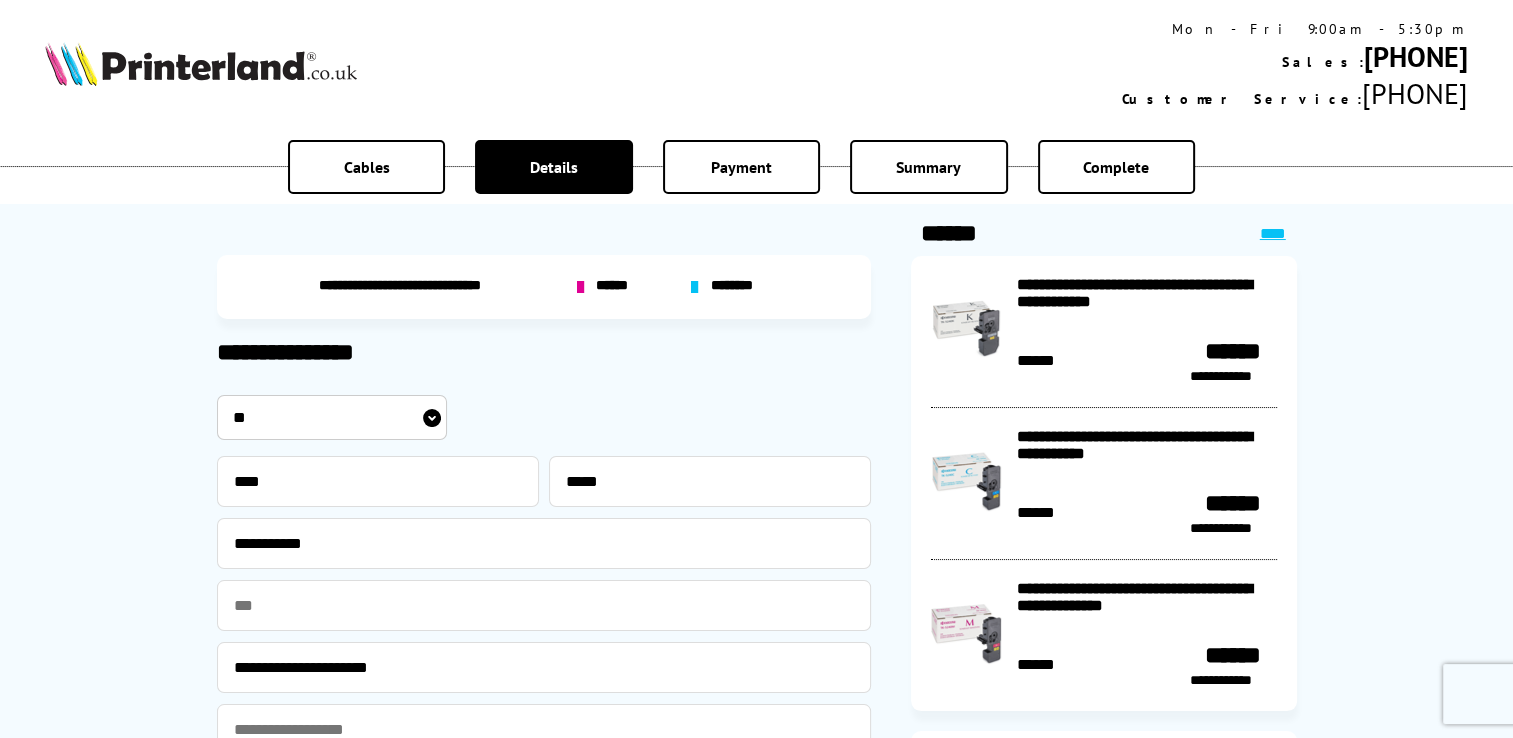 type on "**********" 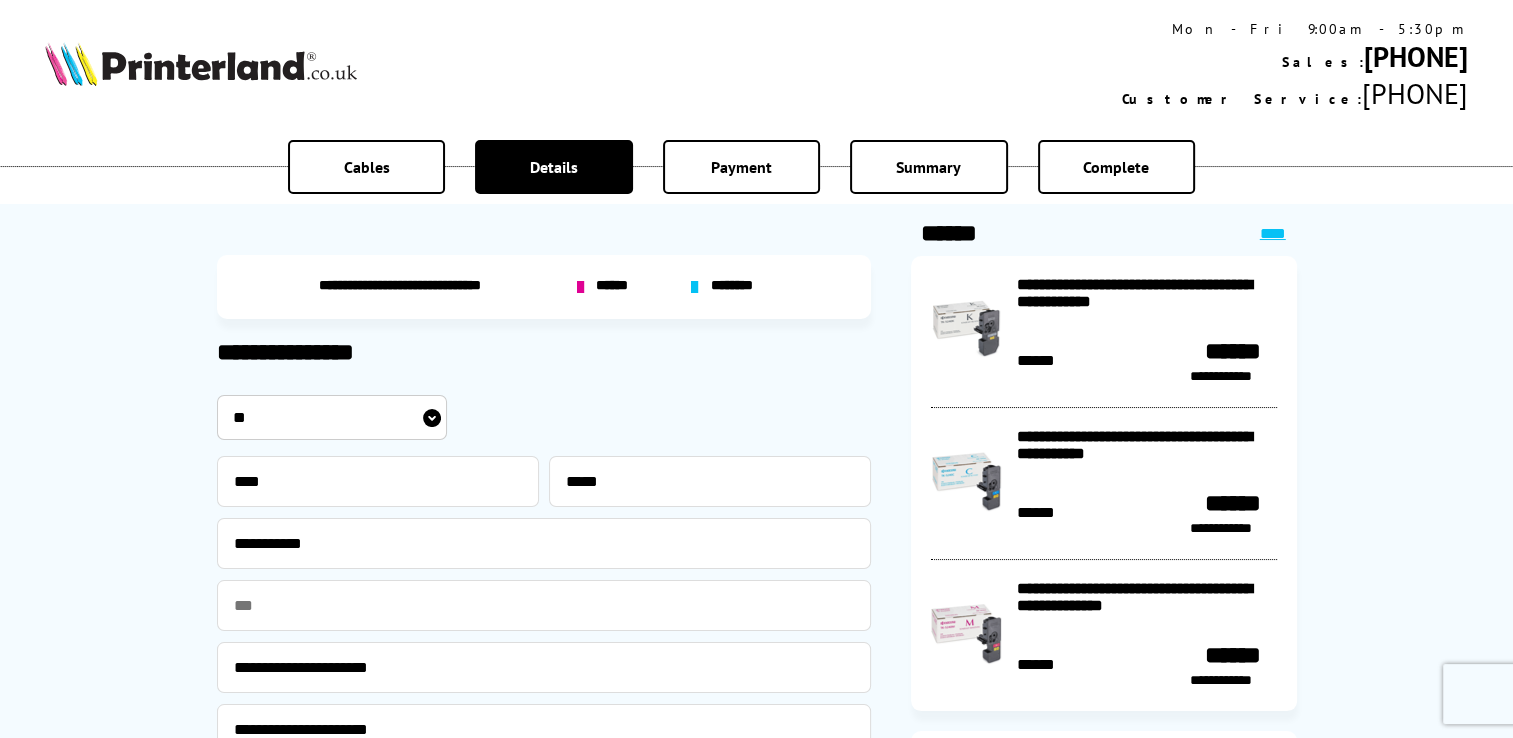 type on "********" 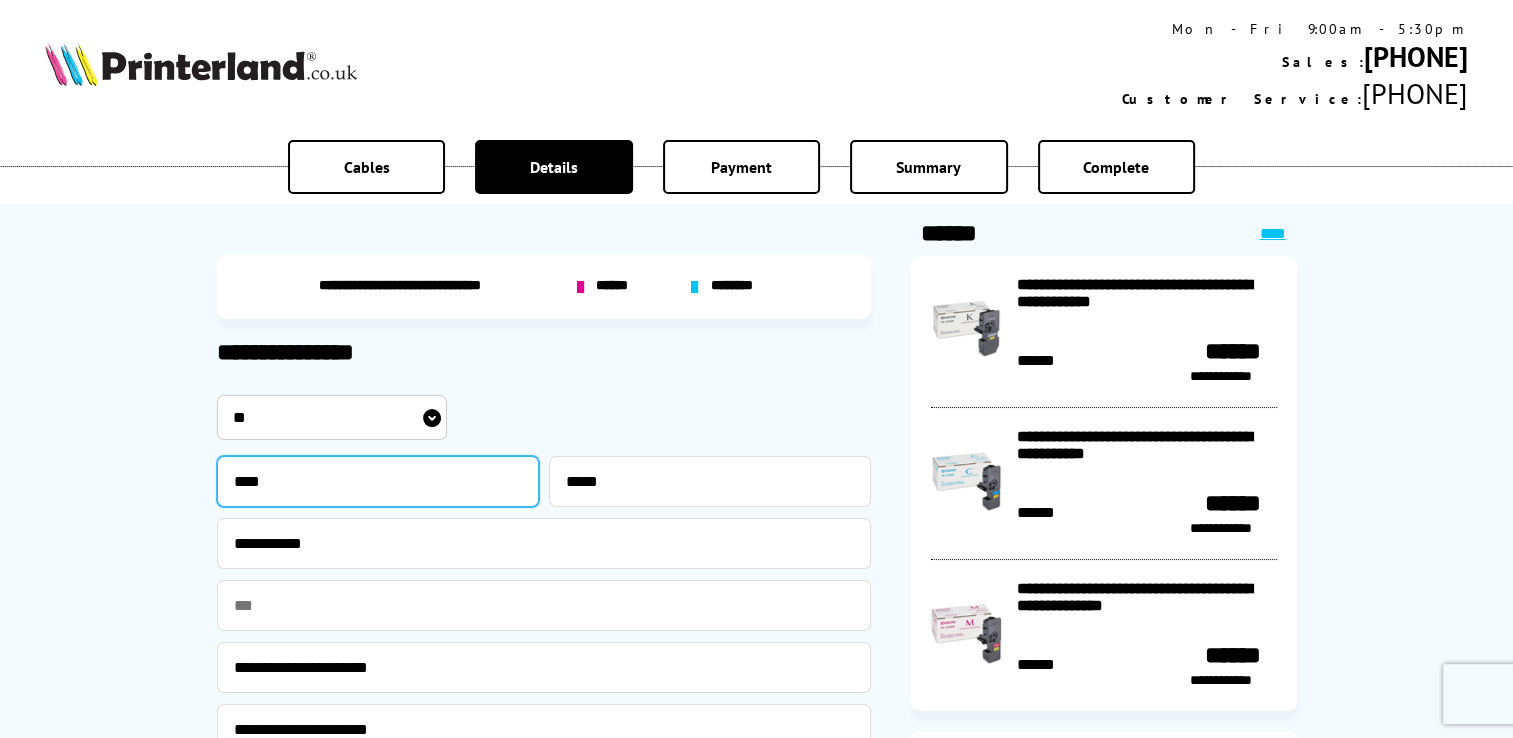 type on "******" 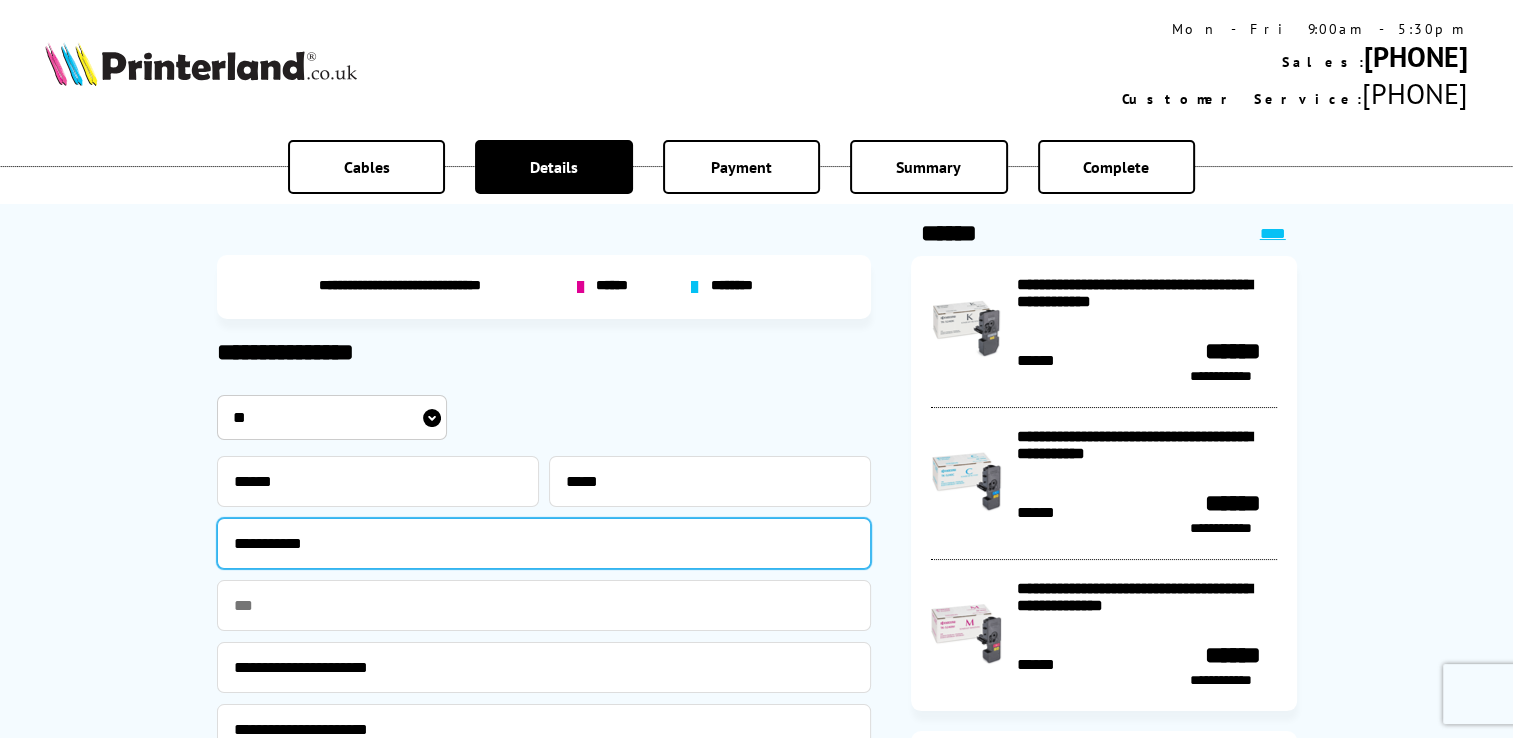 click on "**********" at bounding box center (544, 543) 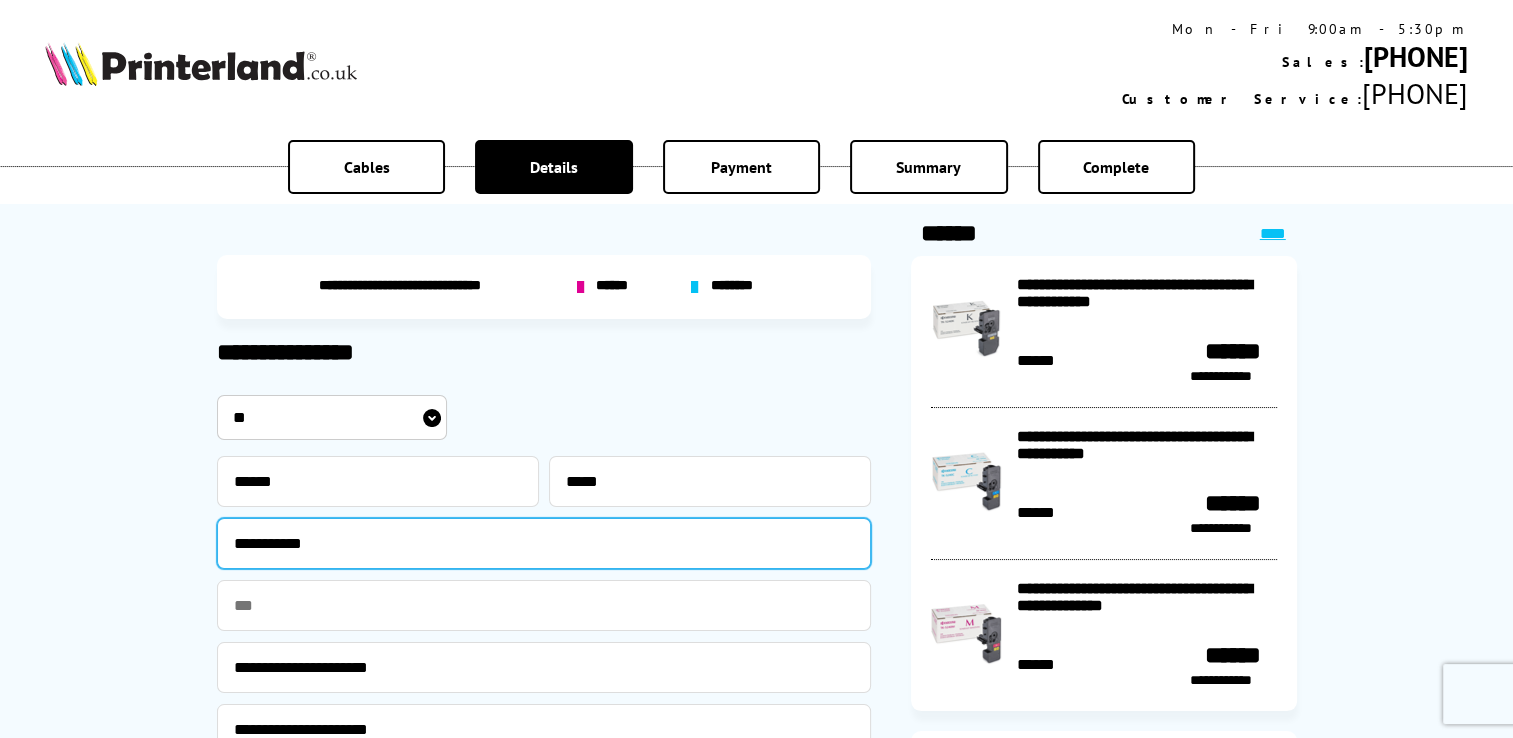 drag, startPoint x: 423, startPoint y: 548, endPoint x: 163, endPoint y: 553, distance: 260.04807 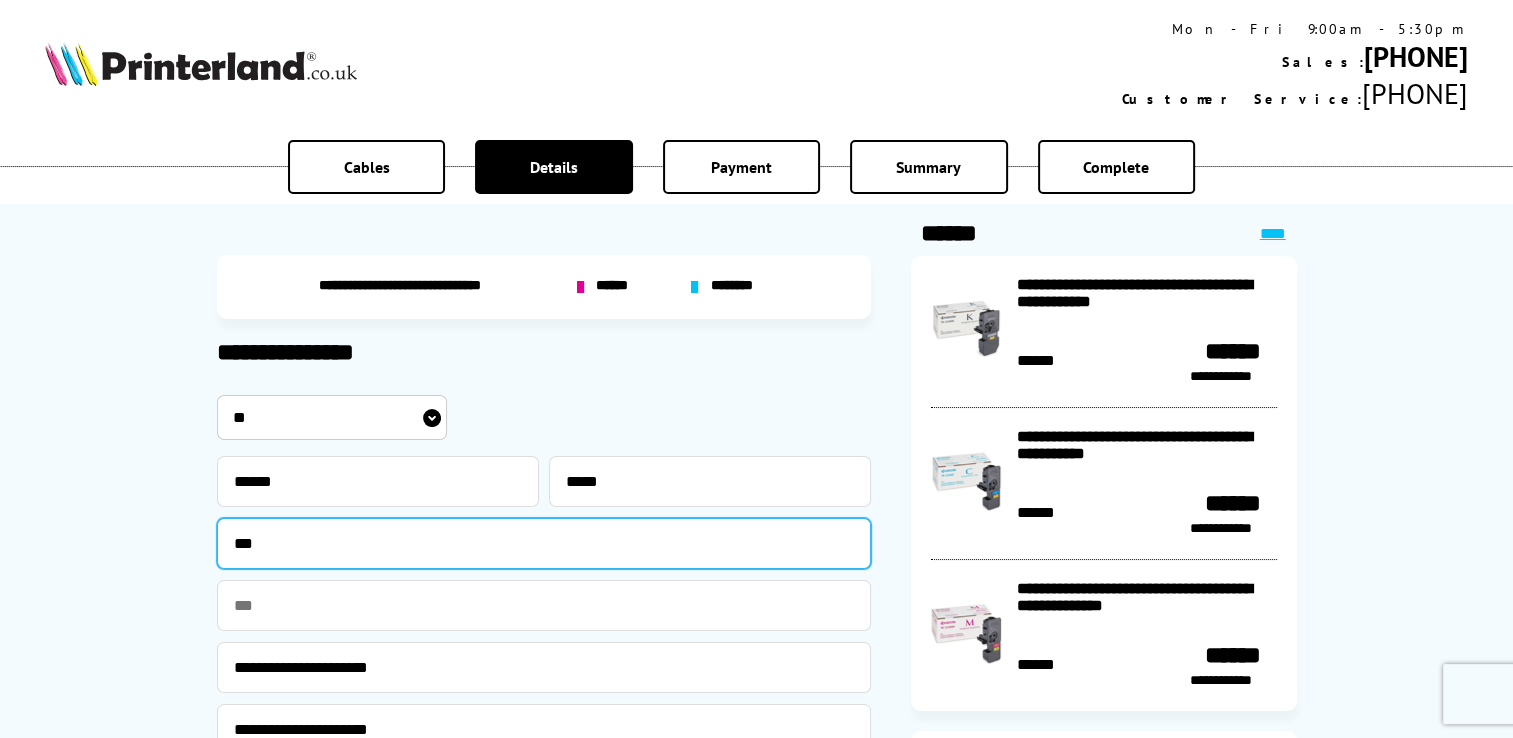 click on "***" at bounding box center [544, 543] 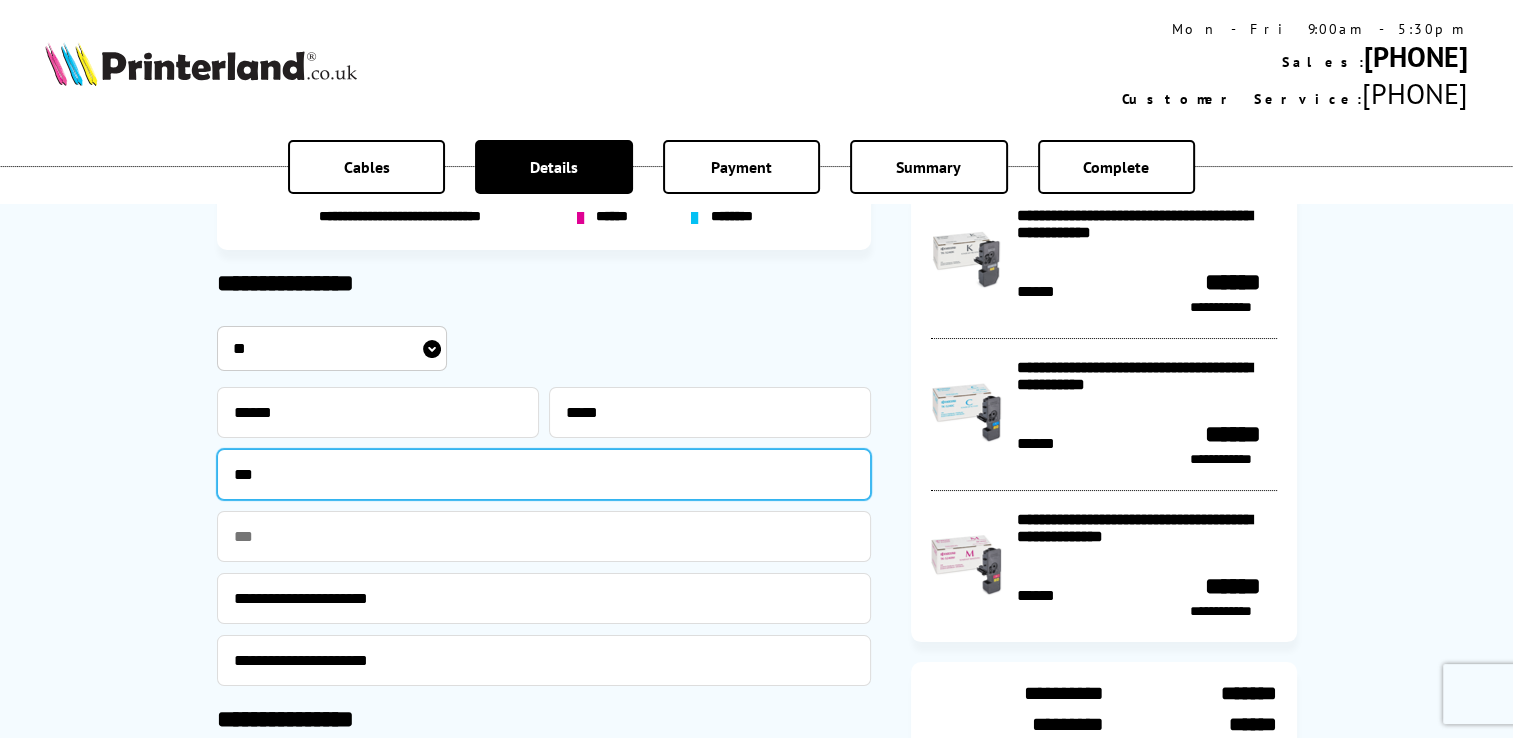 scroll, scrollTop: 100, scrollLeft: 0, axis: vertical 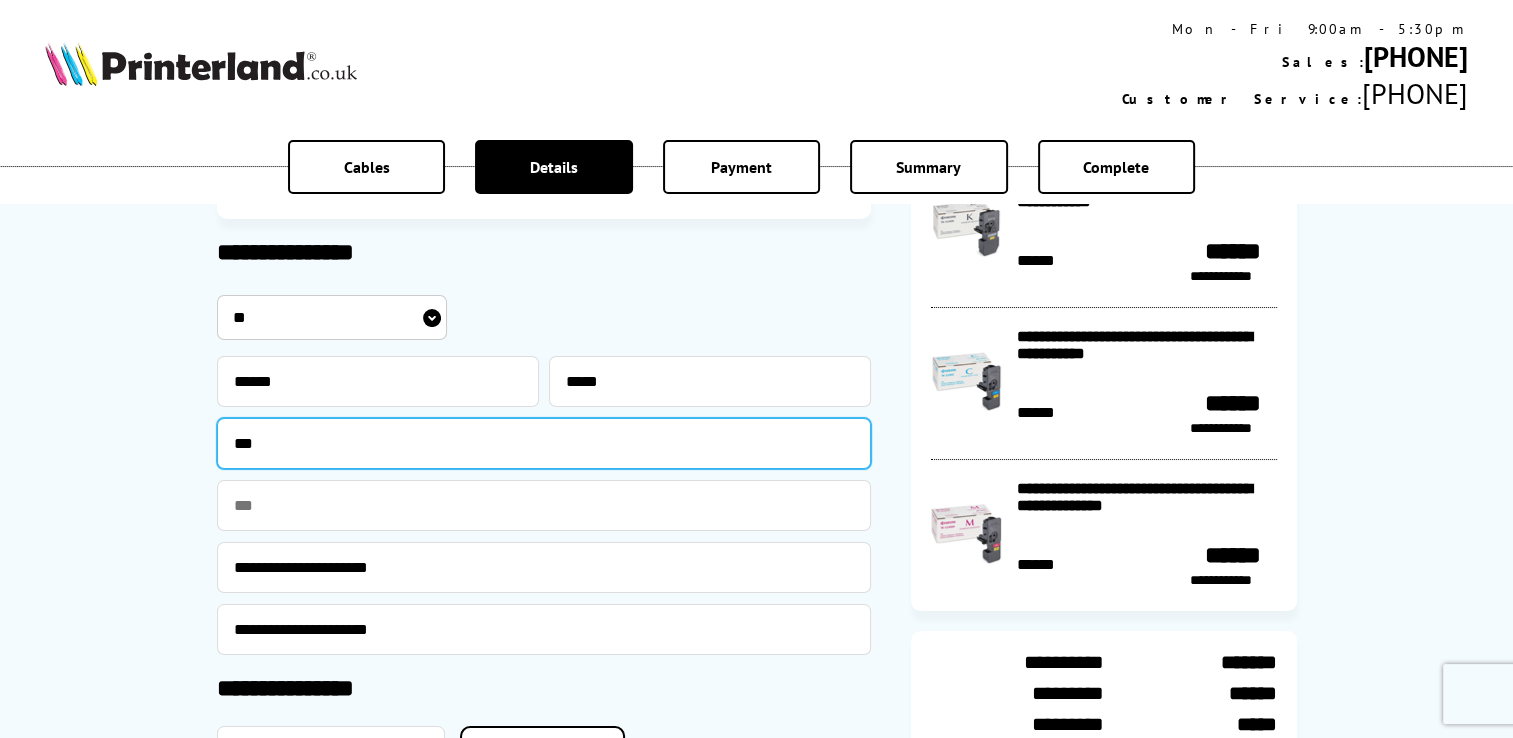 type on "***" 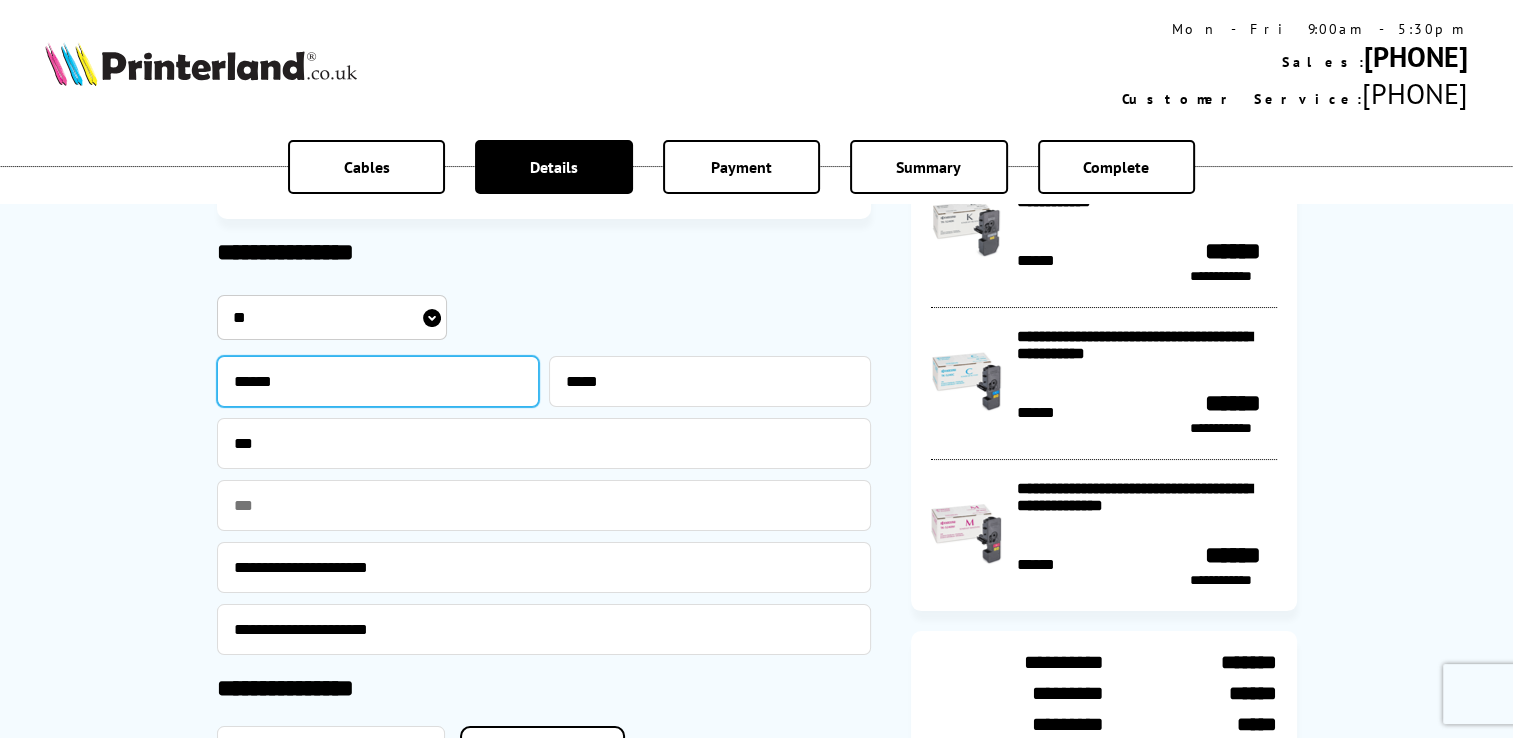 drag, startPoint x: 379, startPoint y: 375, endPoint x: 200, endPoint y: 378, distance: 179.02513 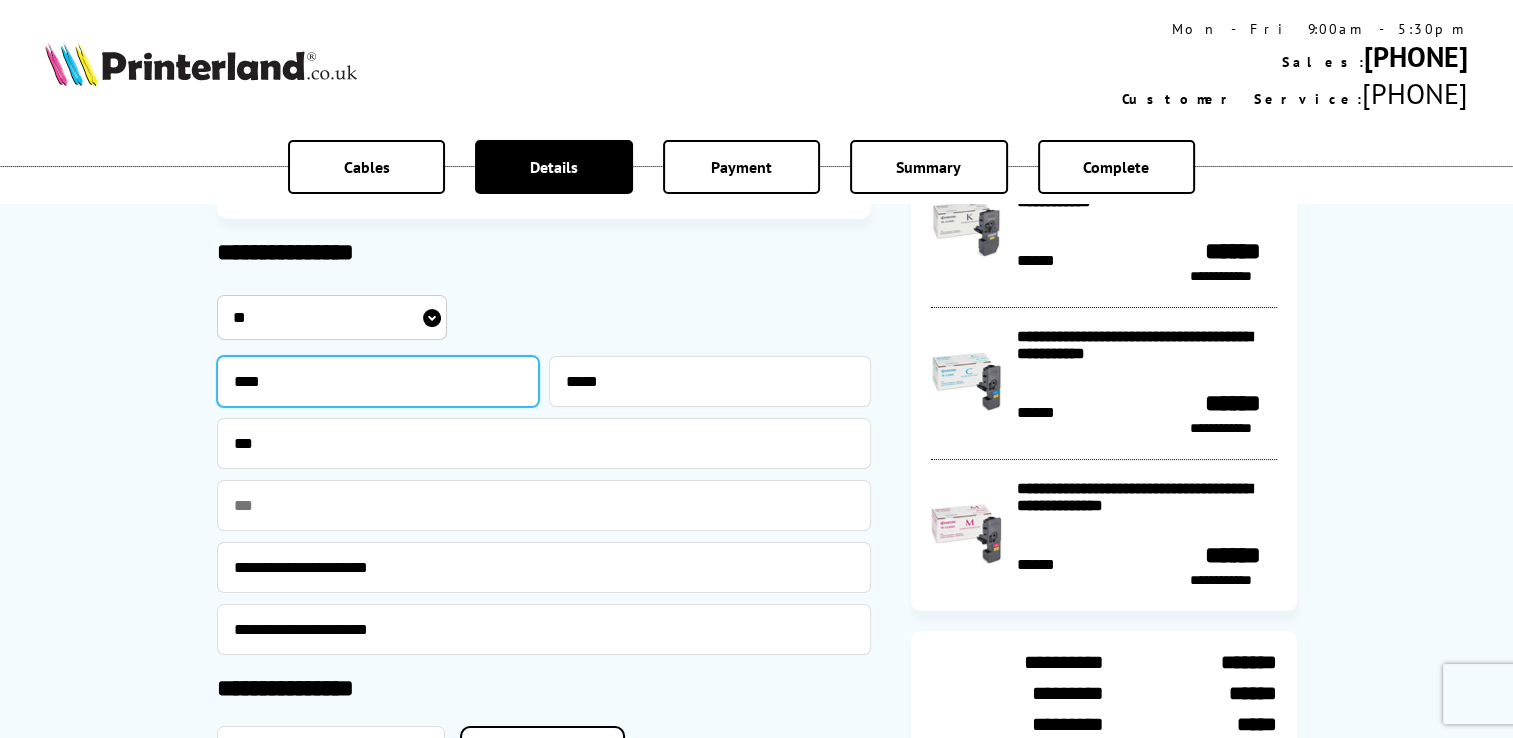type on "****" 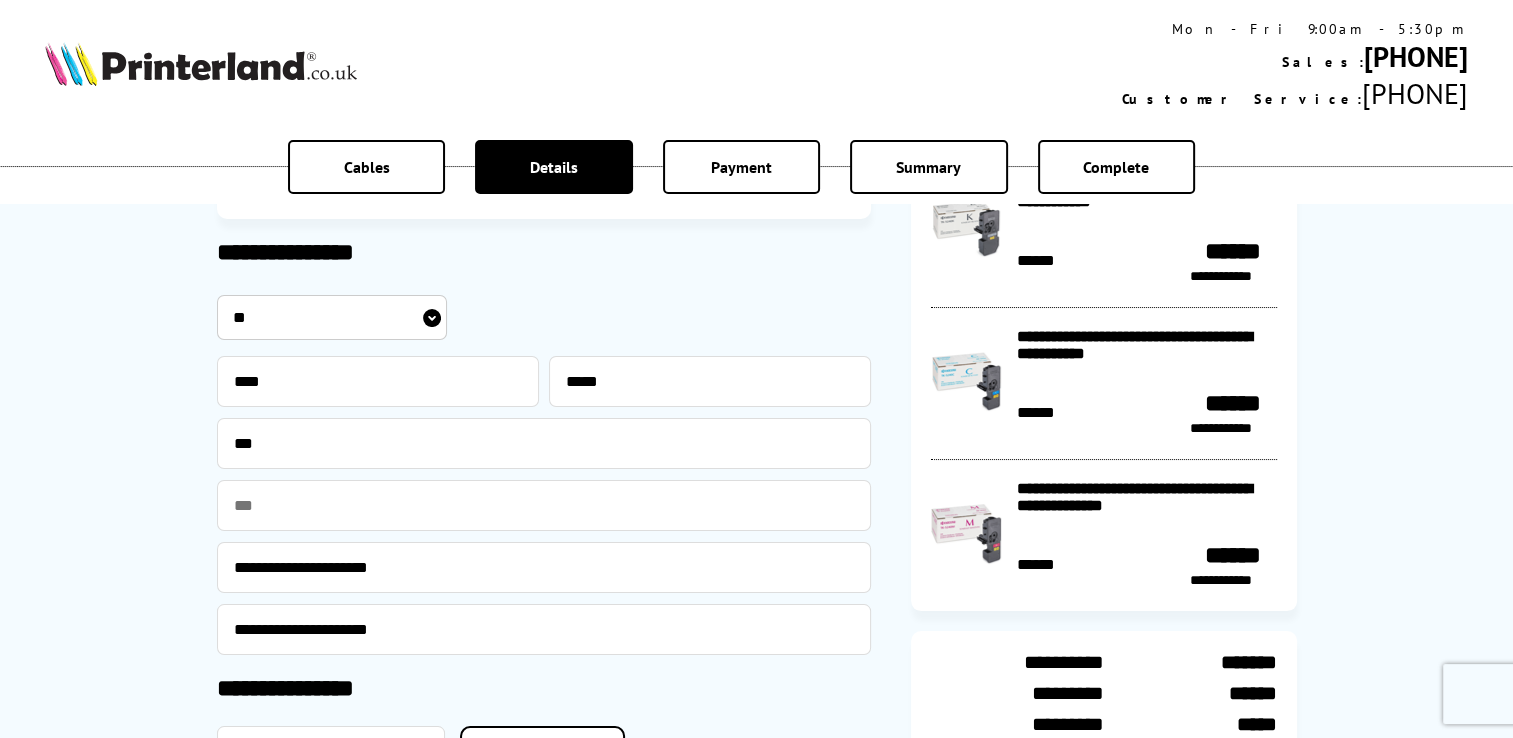 click on "**********" at bounding box center [756, 588] 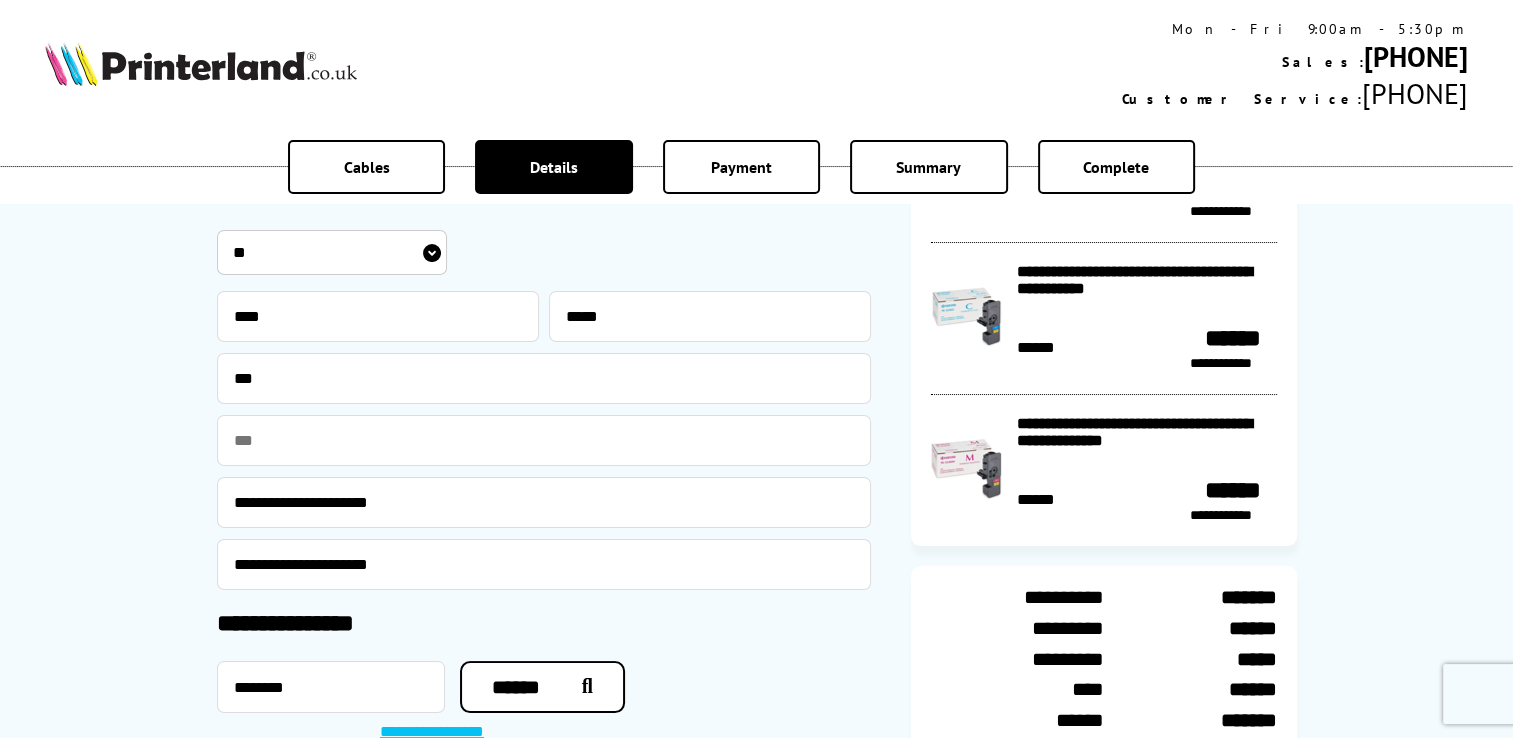 scroll, scrollTop: 200, scrollLeft: 0, axis: vertical 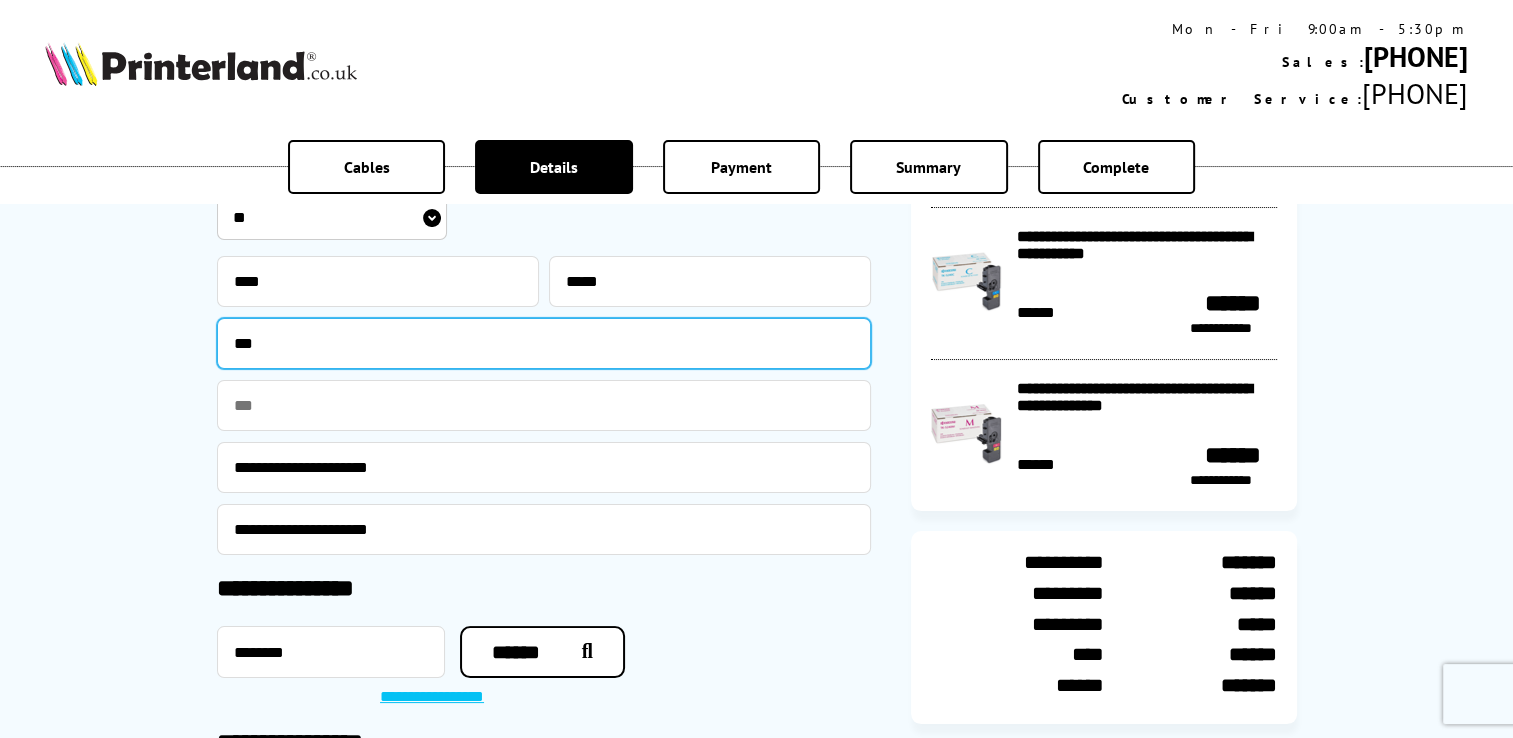 drag, startPoint x: 281, startPoint y: 346, endPoint x: 208, endPoint y: 346, distance: 73 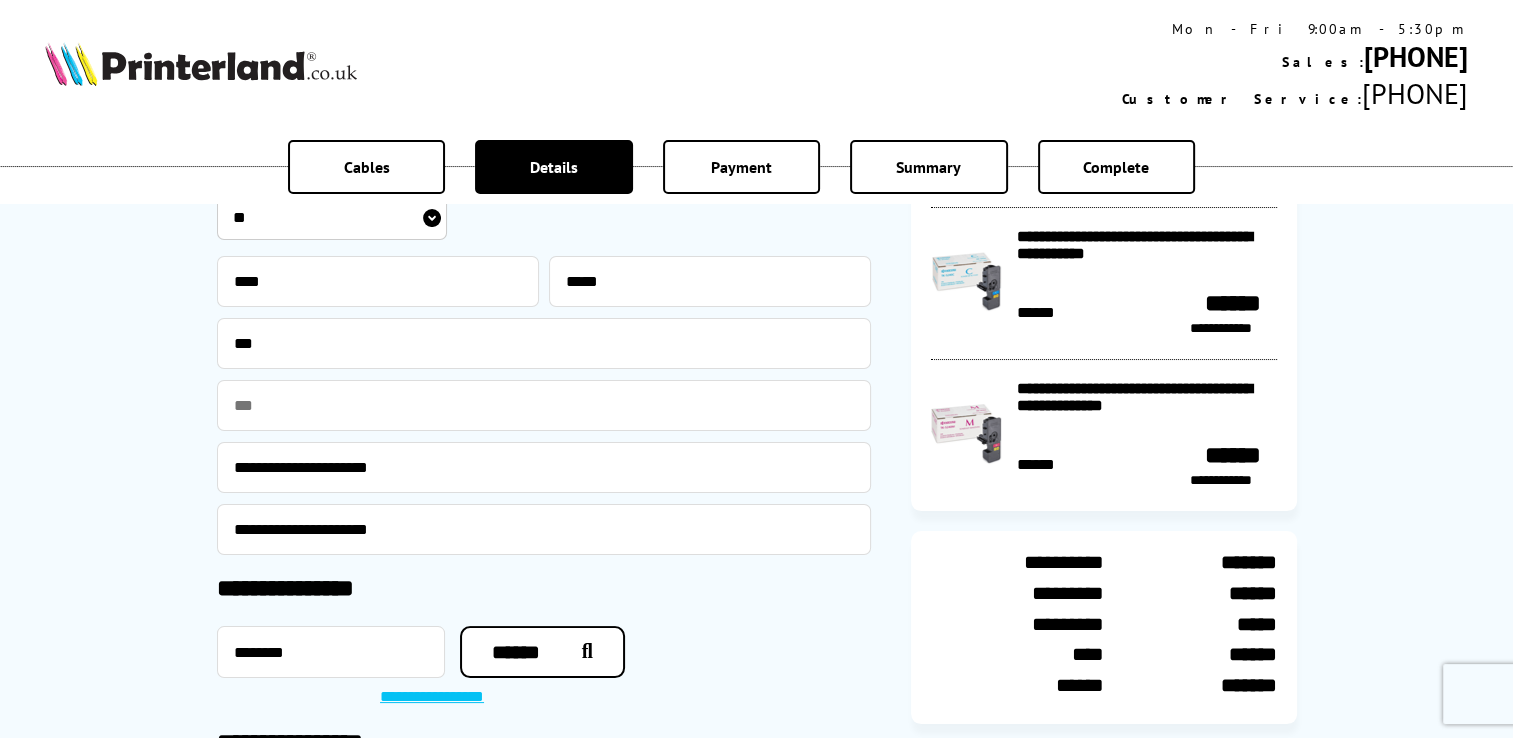 click on "**********" at bounding box center [756, 488] 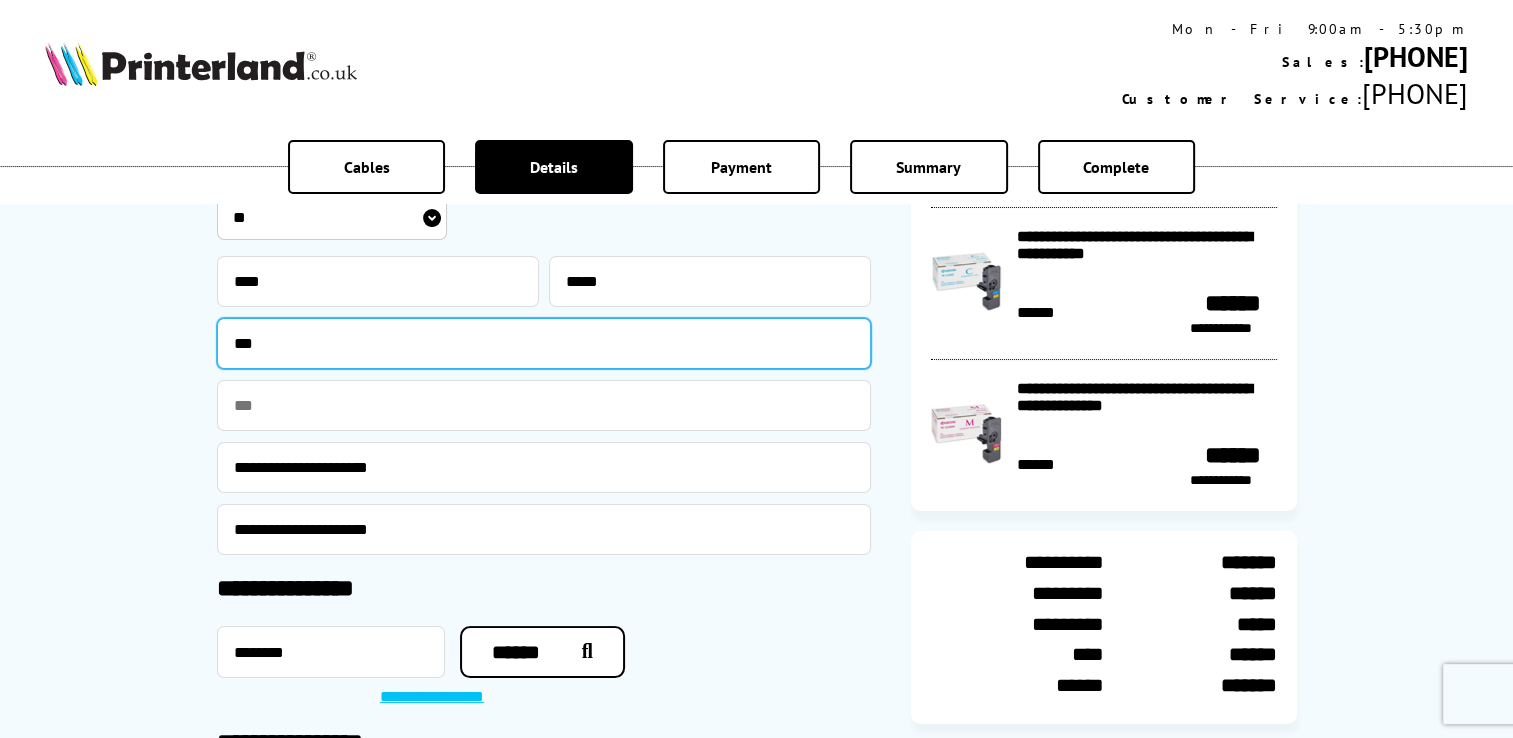 click on "***" at bounding box center [544, 343] 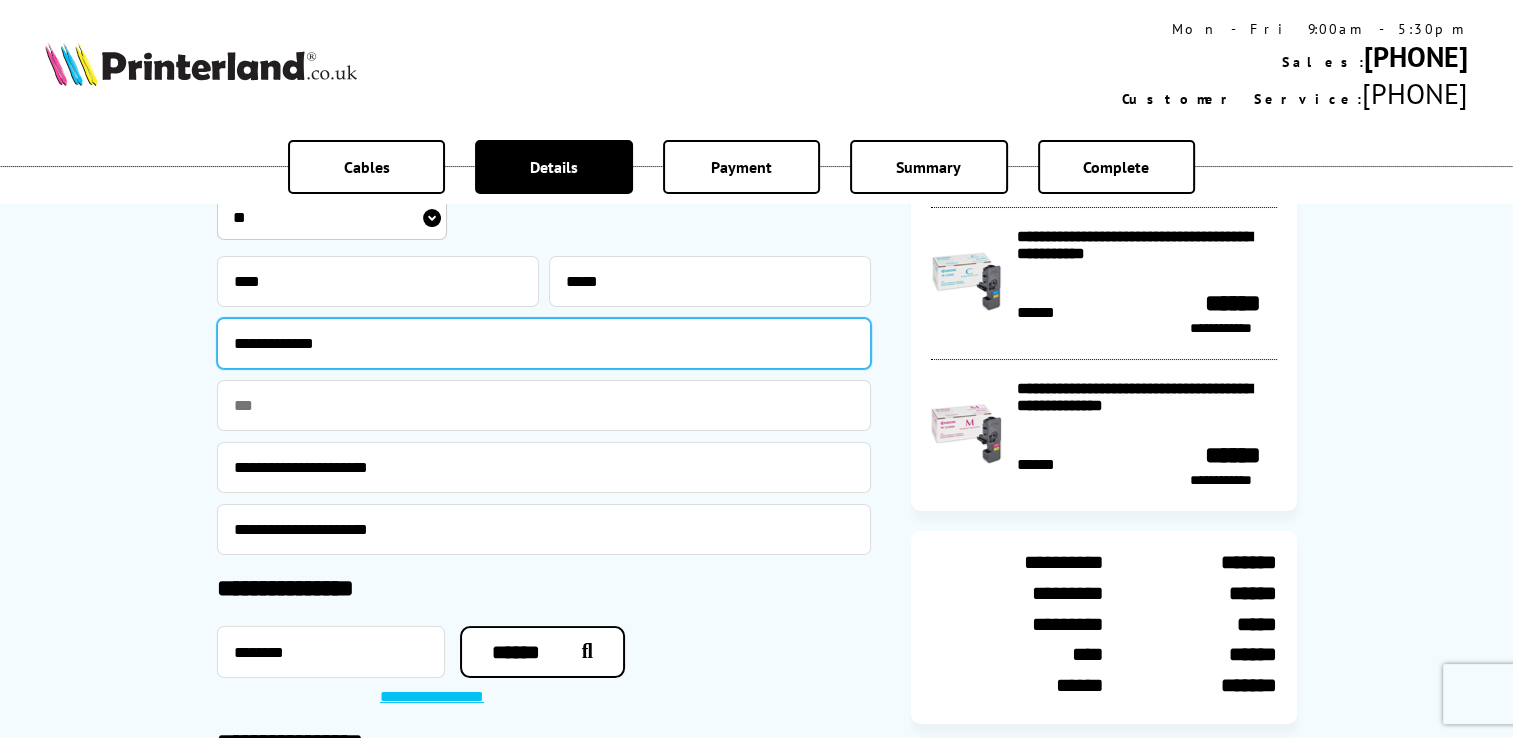 type on "**********" 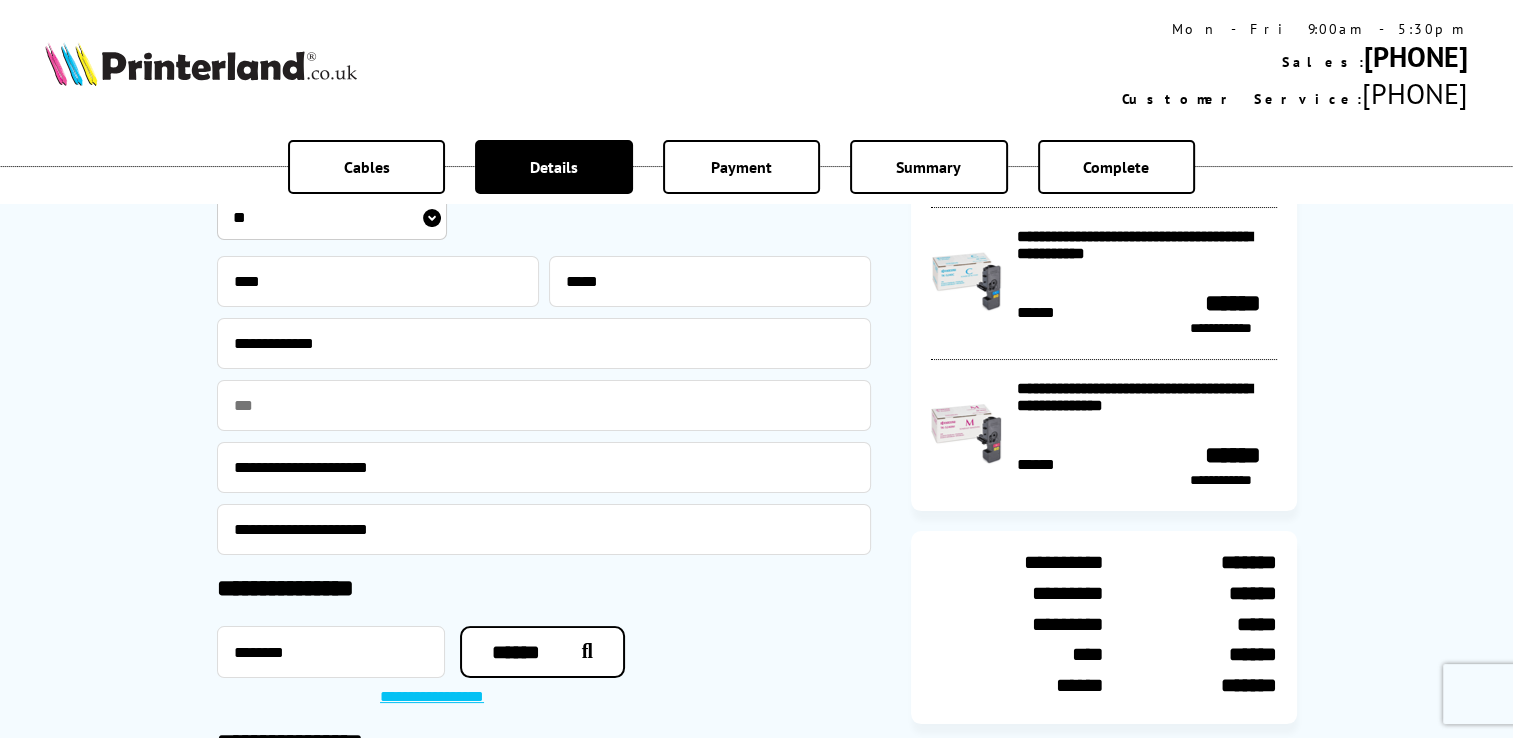 click on "**********" at bounding box center (756, 488) 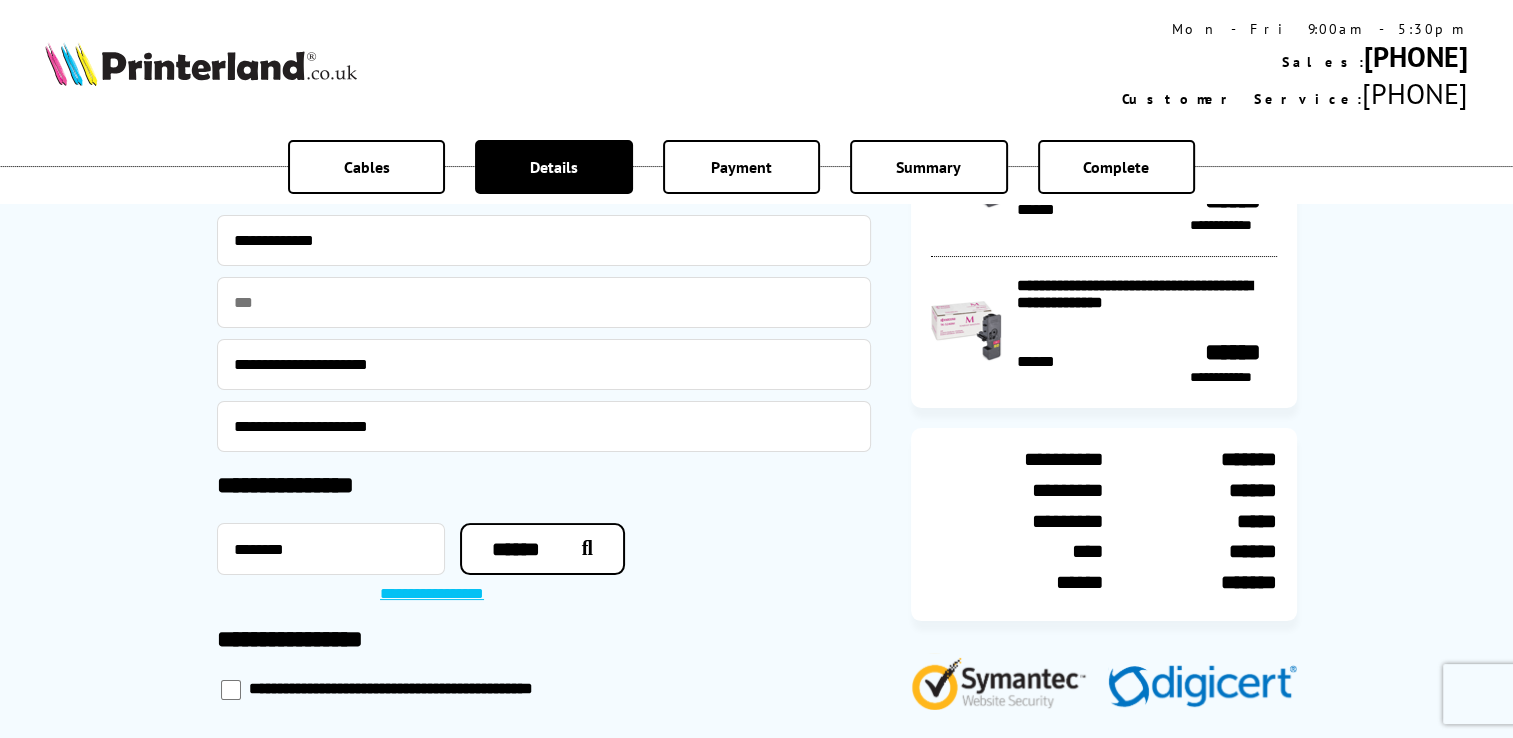 scroll, scrollTop: 500, scrollLeft: 0, axis: vertical 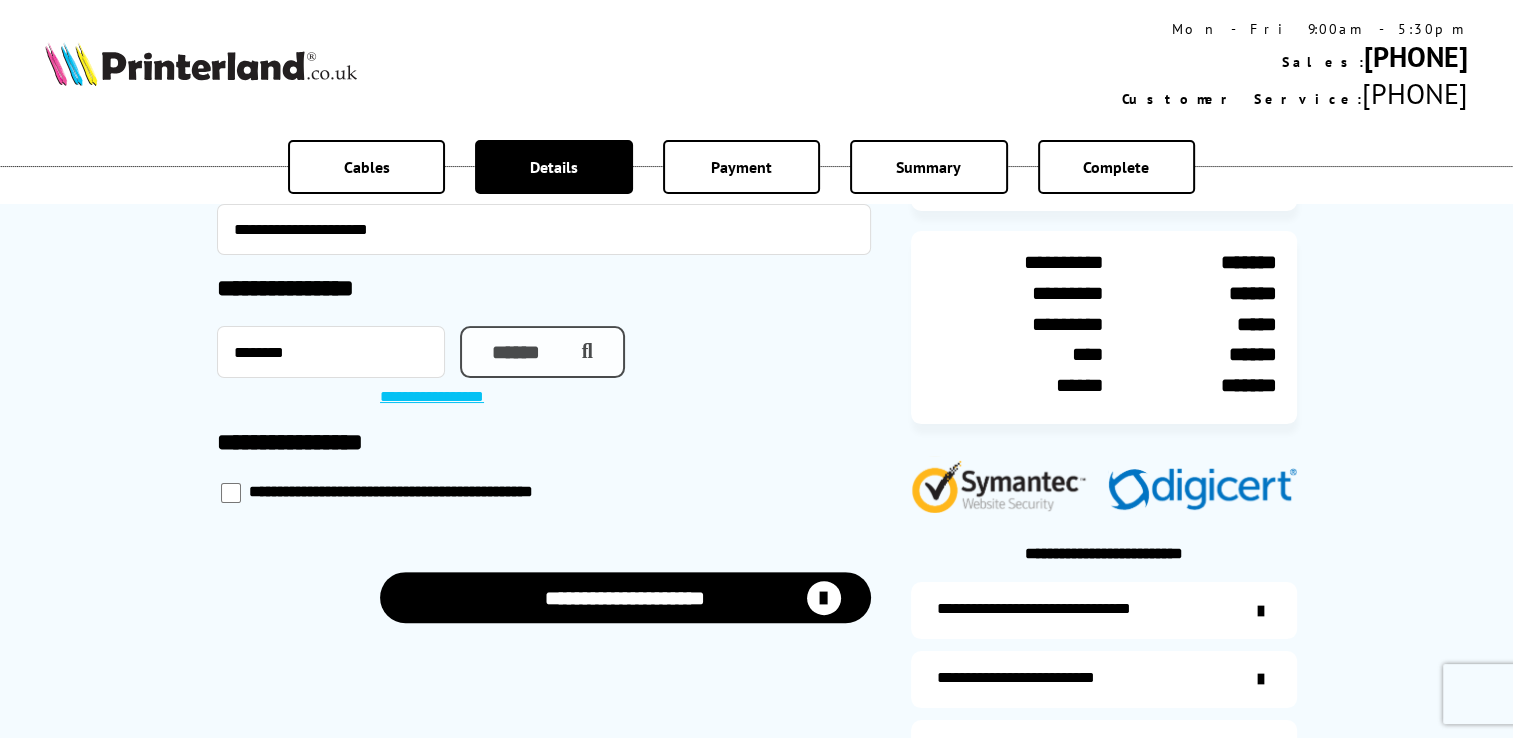 click on "******" at bounding box center [542, 352] 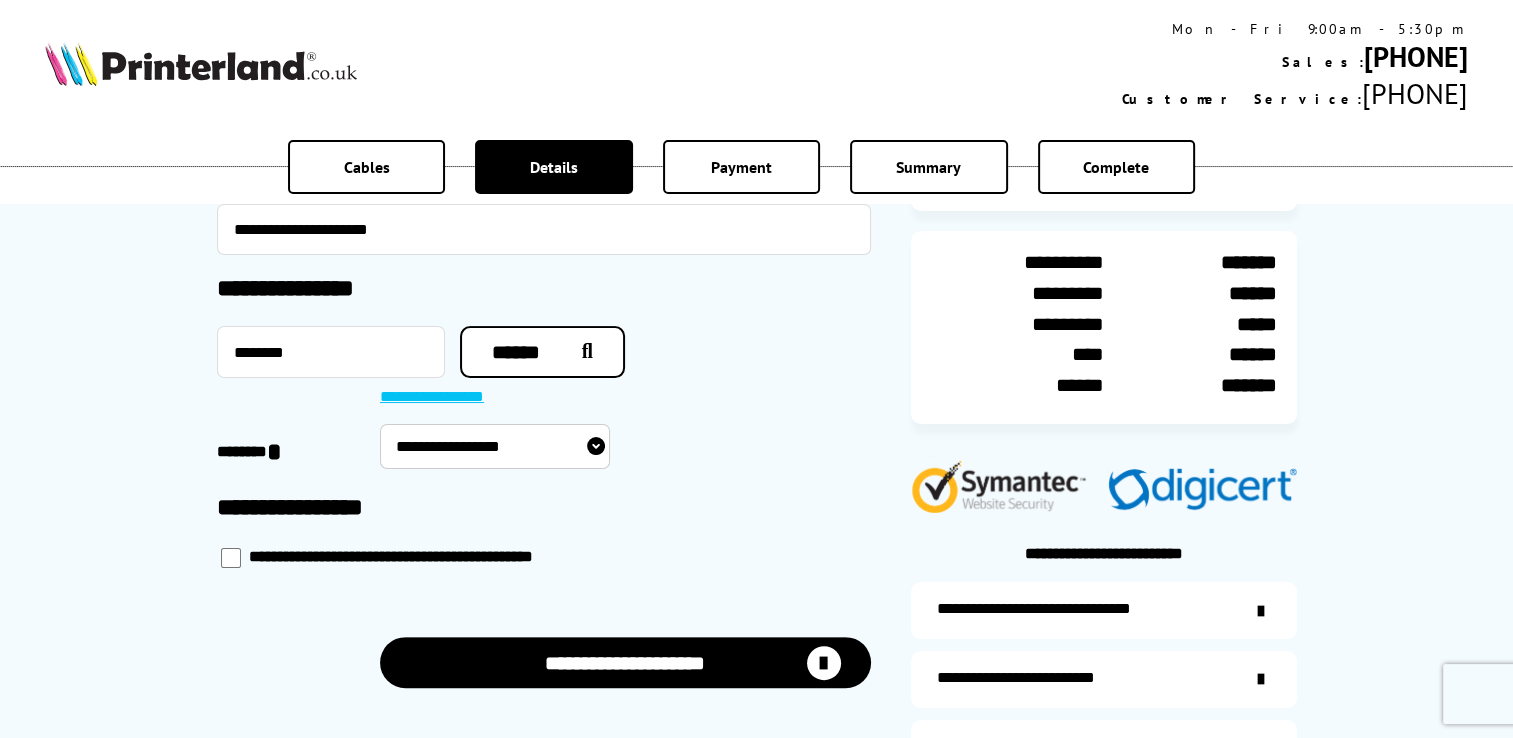 click on "**********" at bounding box center [495, 446] 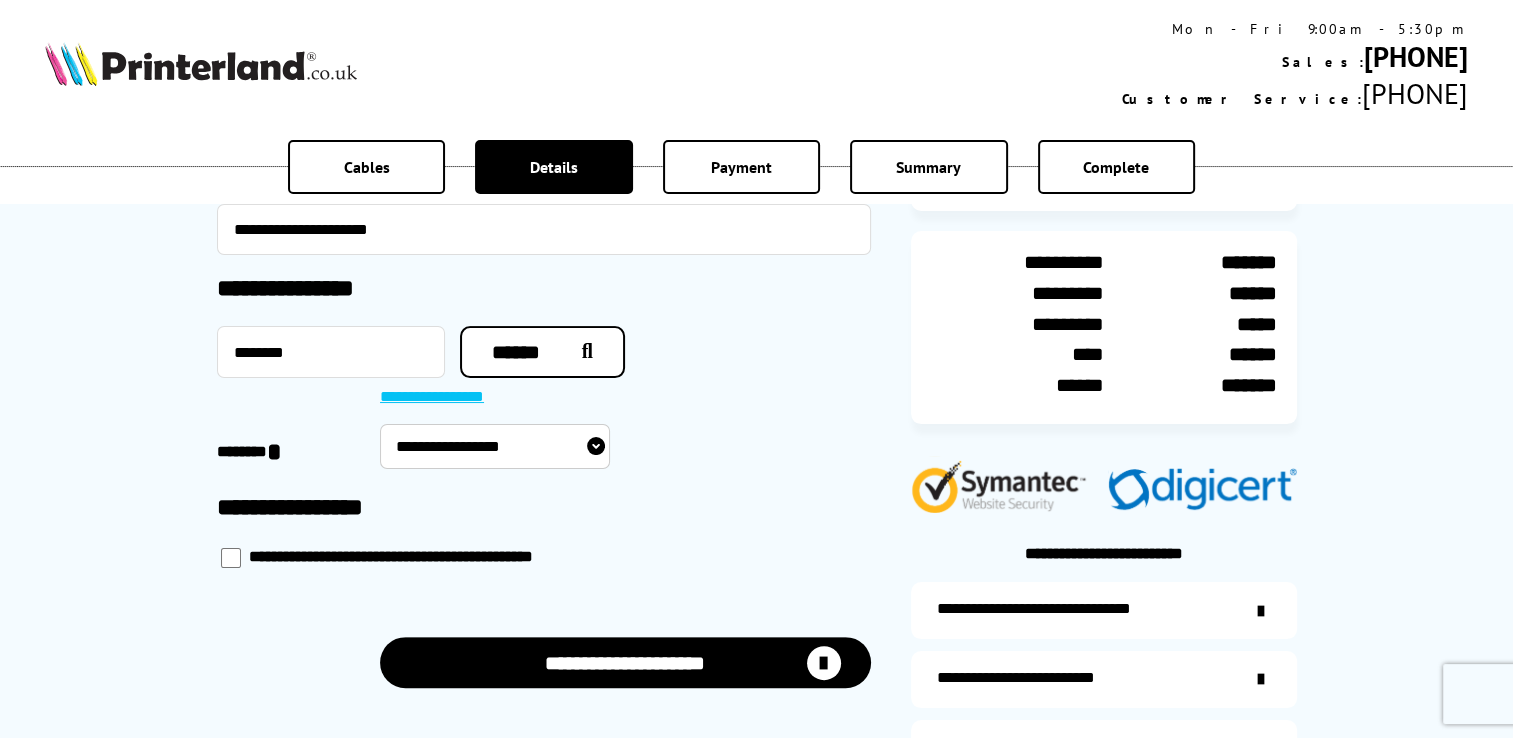 select on "**********" 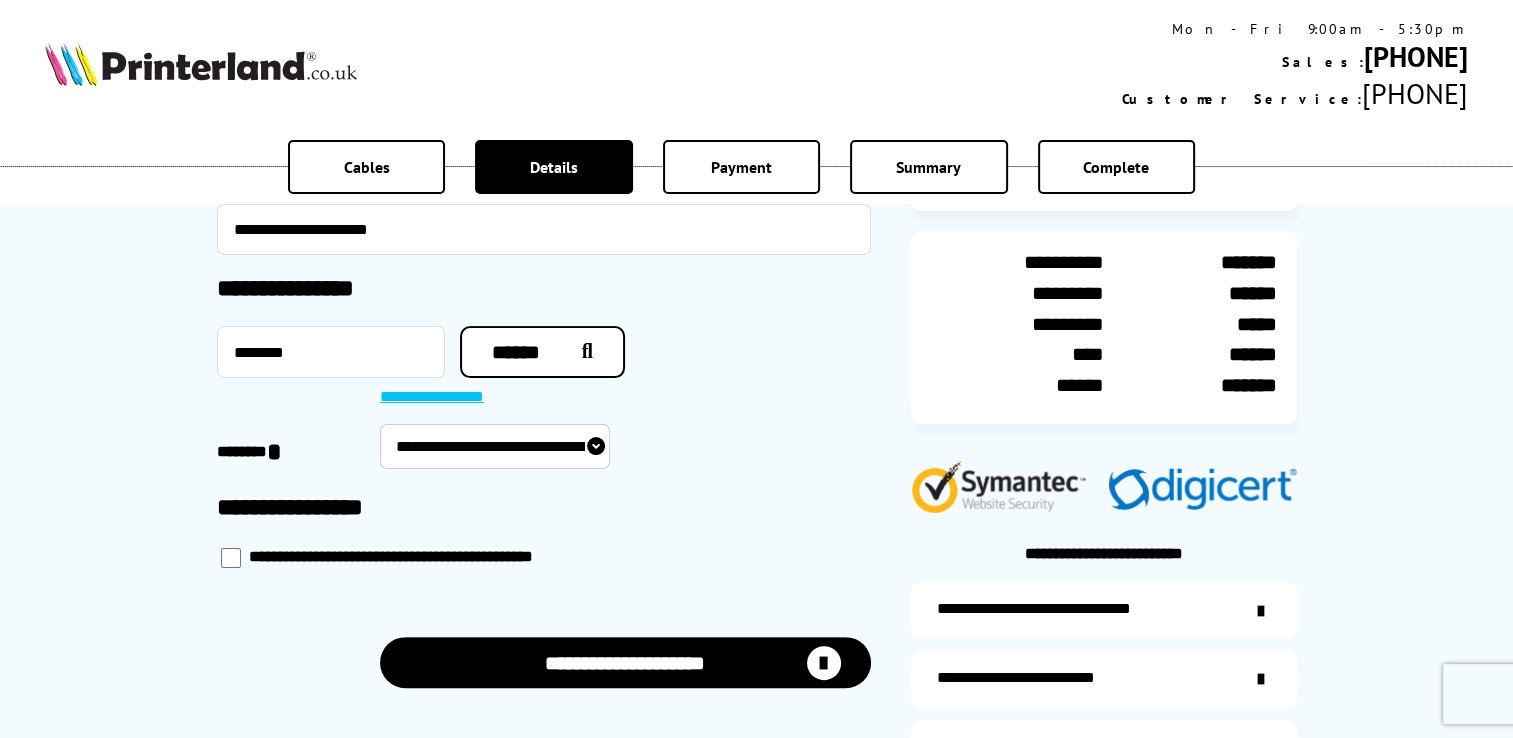 click on "**********" at bounding box center (495, 446) 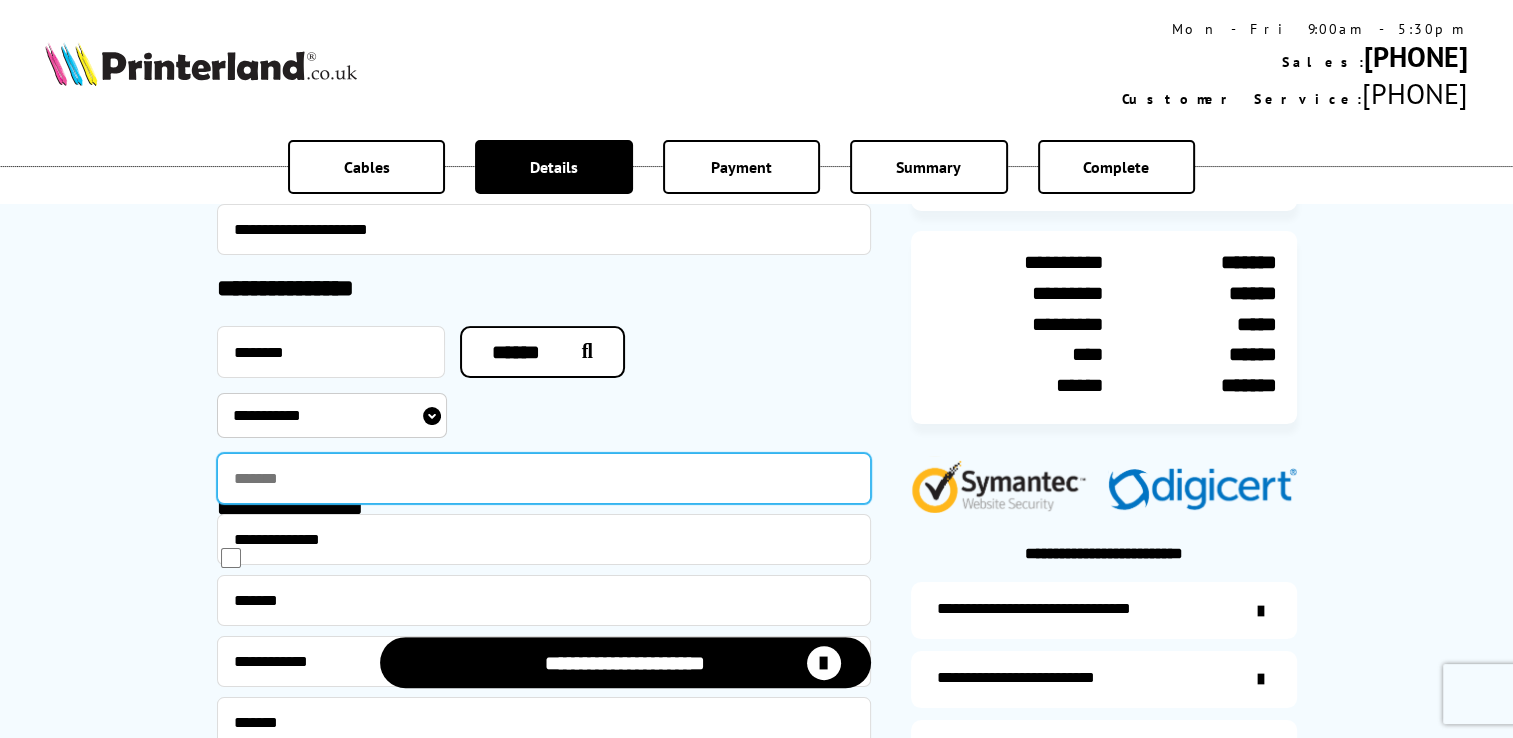click at bounding box center [544, 478] 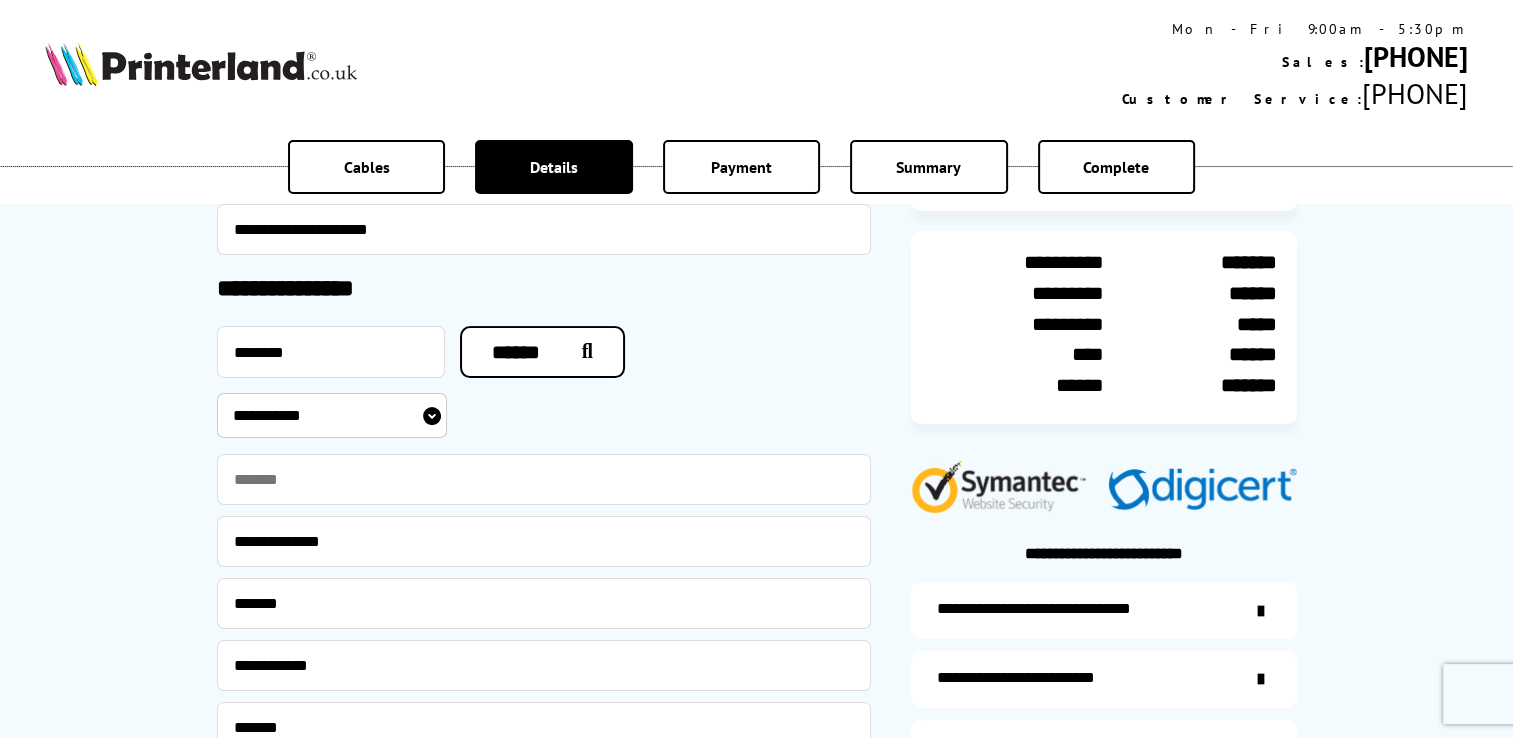 click on "**********" at bounding box center [544, 415] 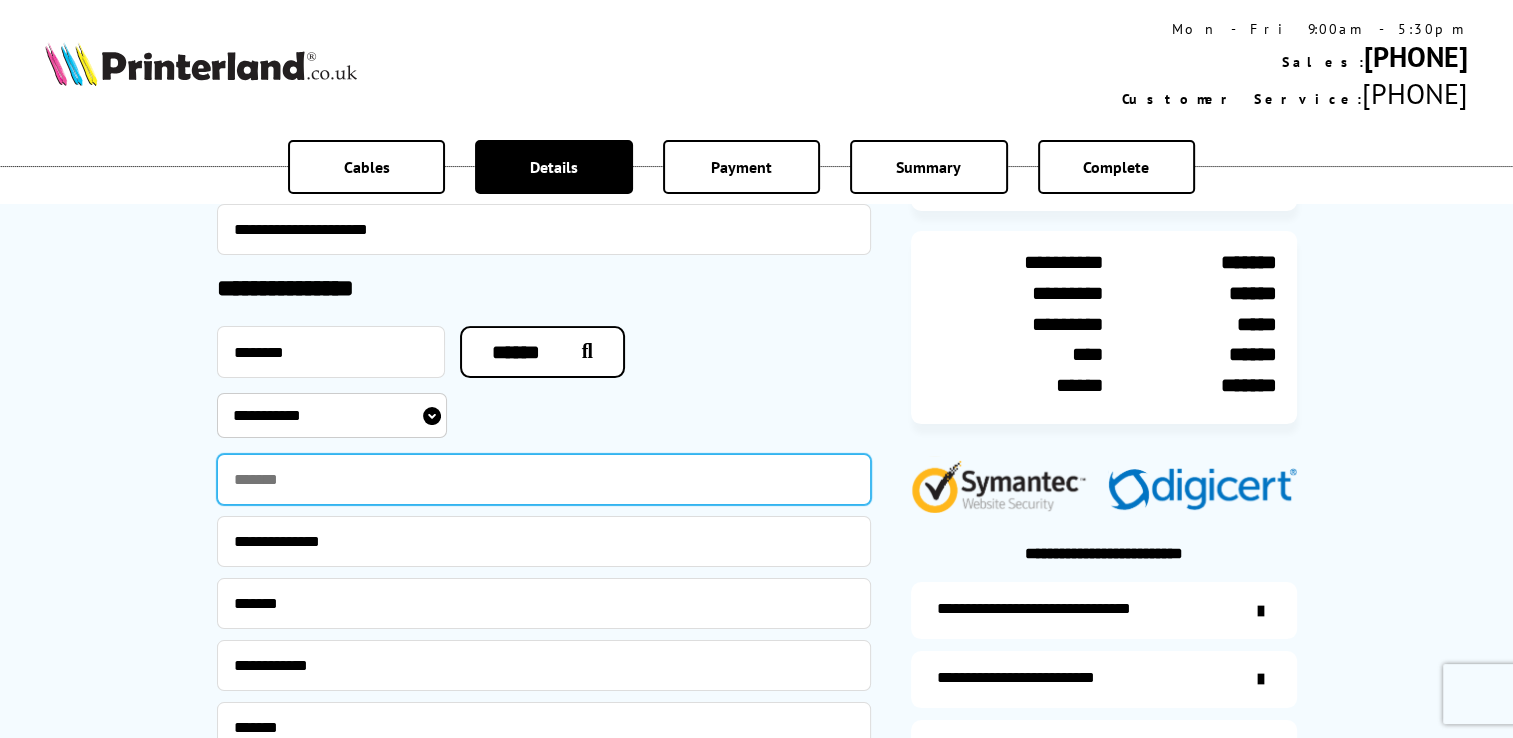 click at bounding box center (544, 479) 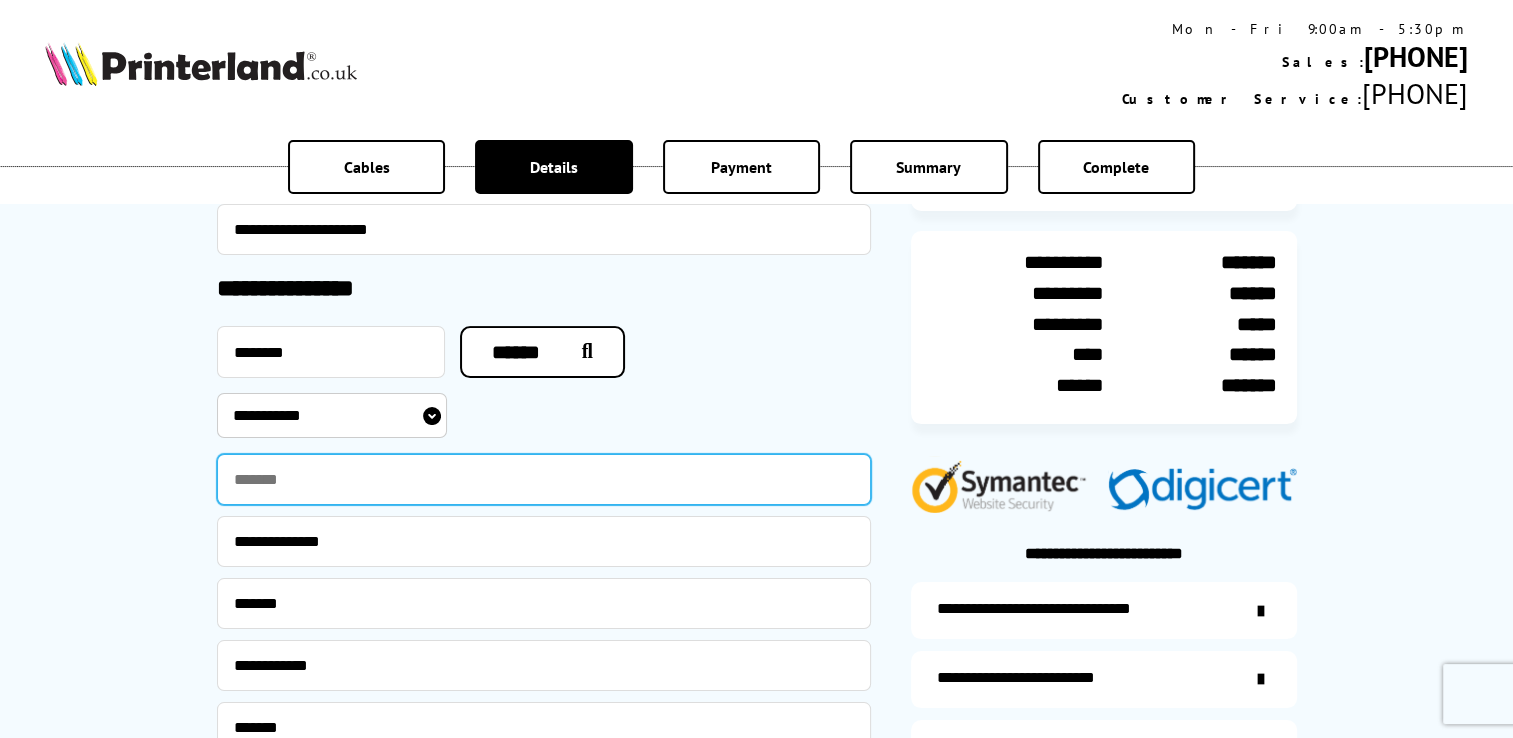 type on "**********" 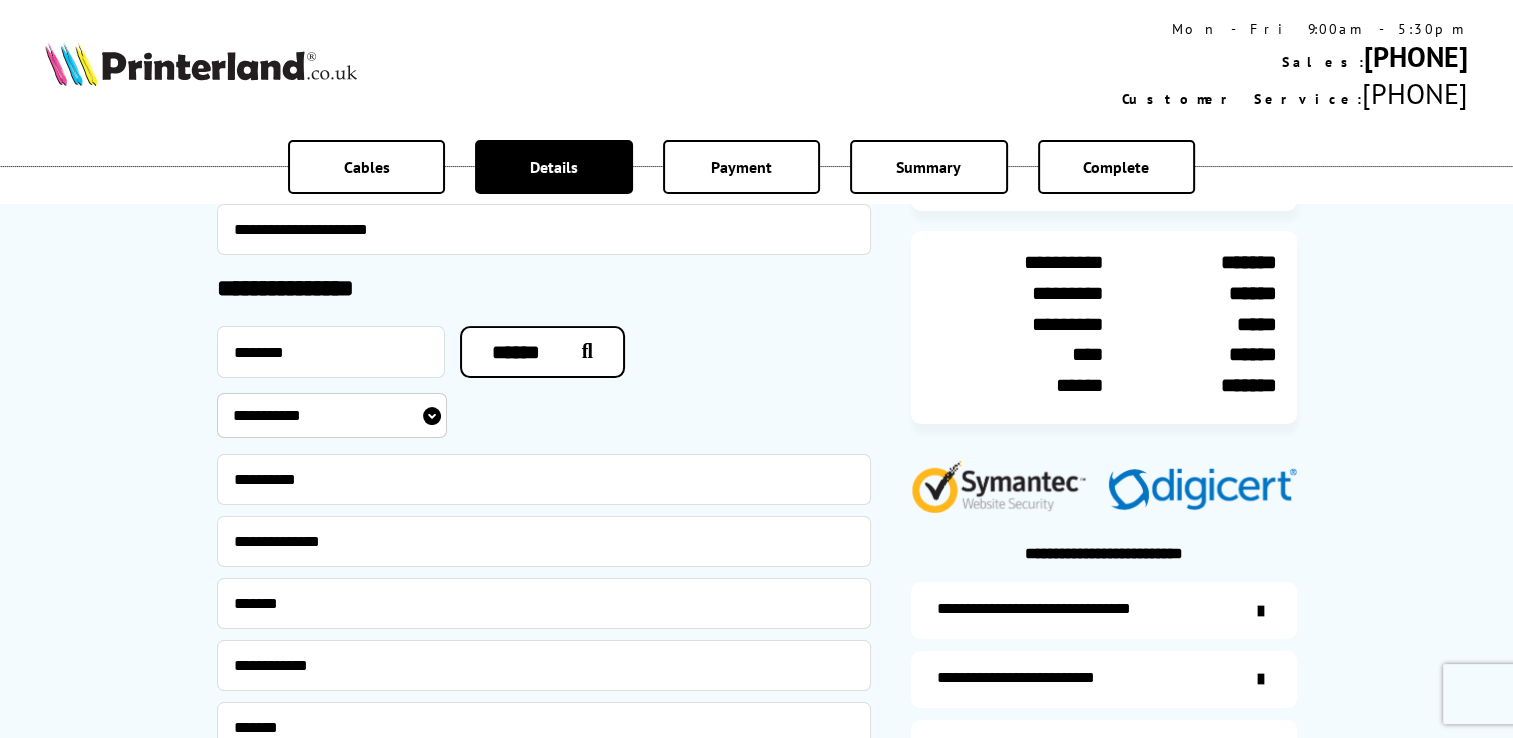click on "**********" at bounding box center (756, 274) 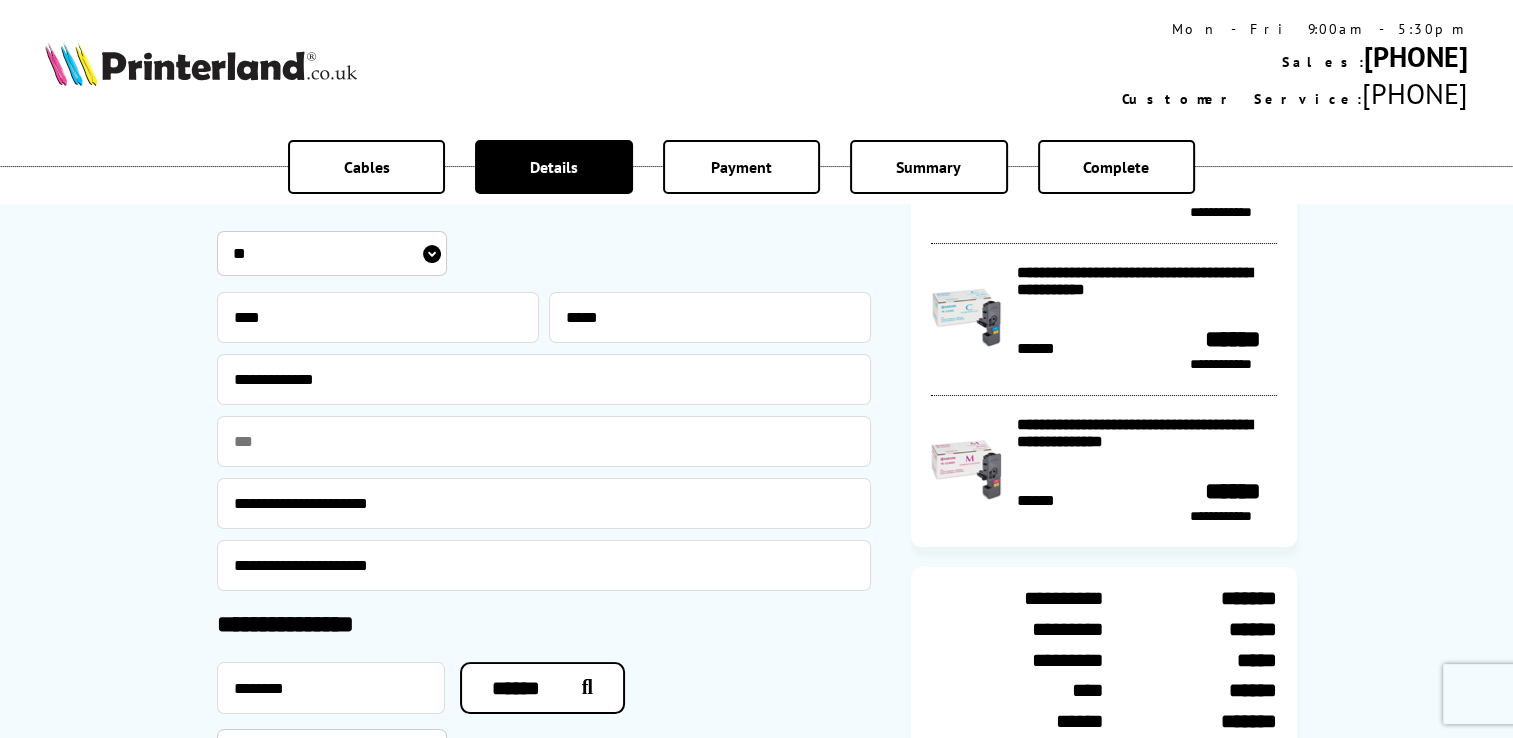 scroll, scrollTop: 200, scrollLeft: 0, axis: vertical 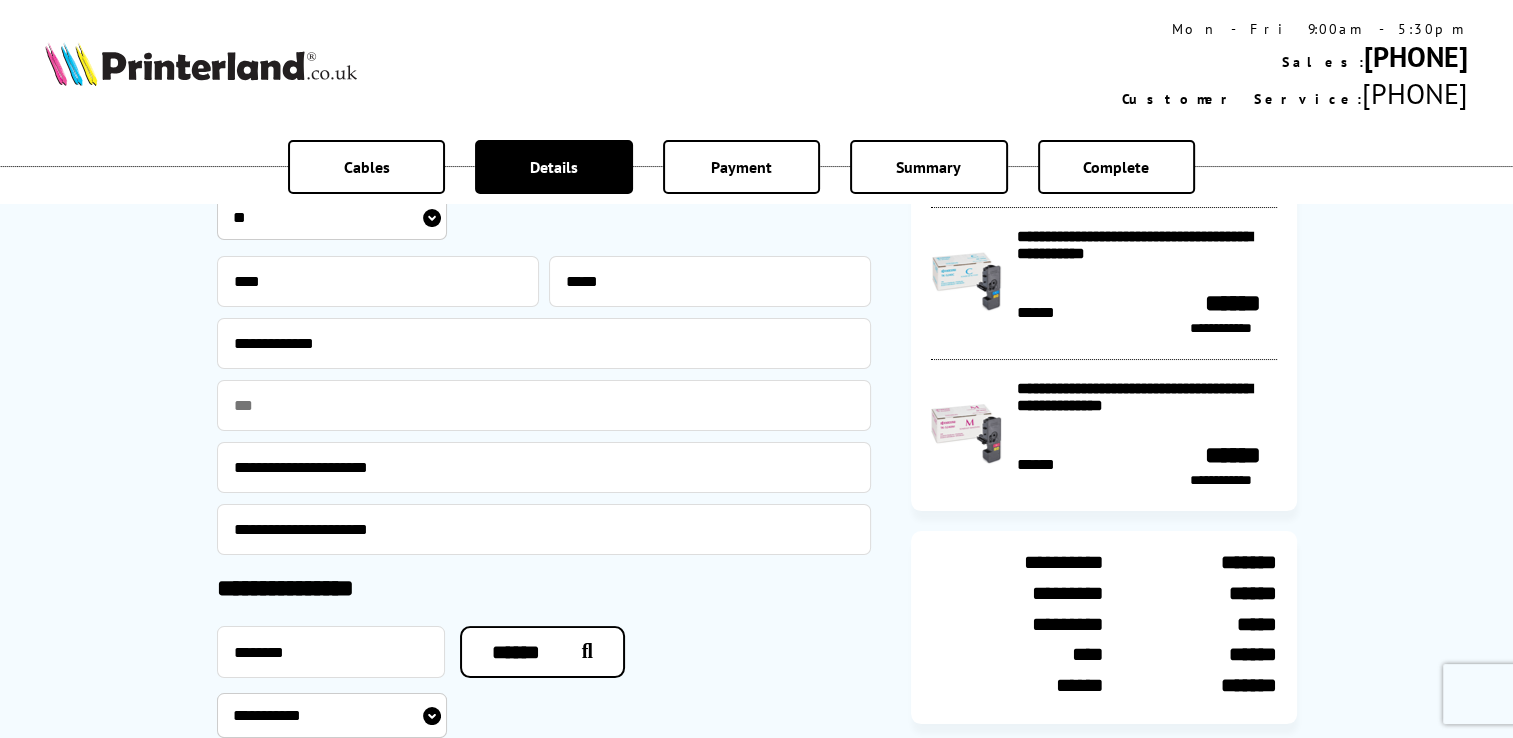 drag, startPoint x: 580, startPoint y: 461, endPoint x: 137, endPoint y: 463, distance: 443.00452 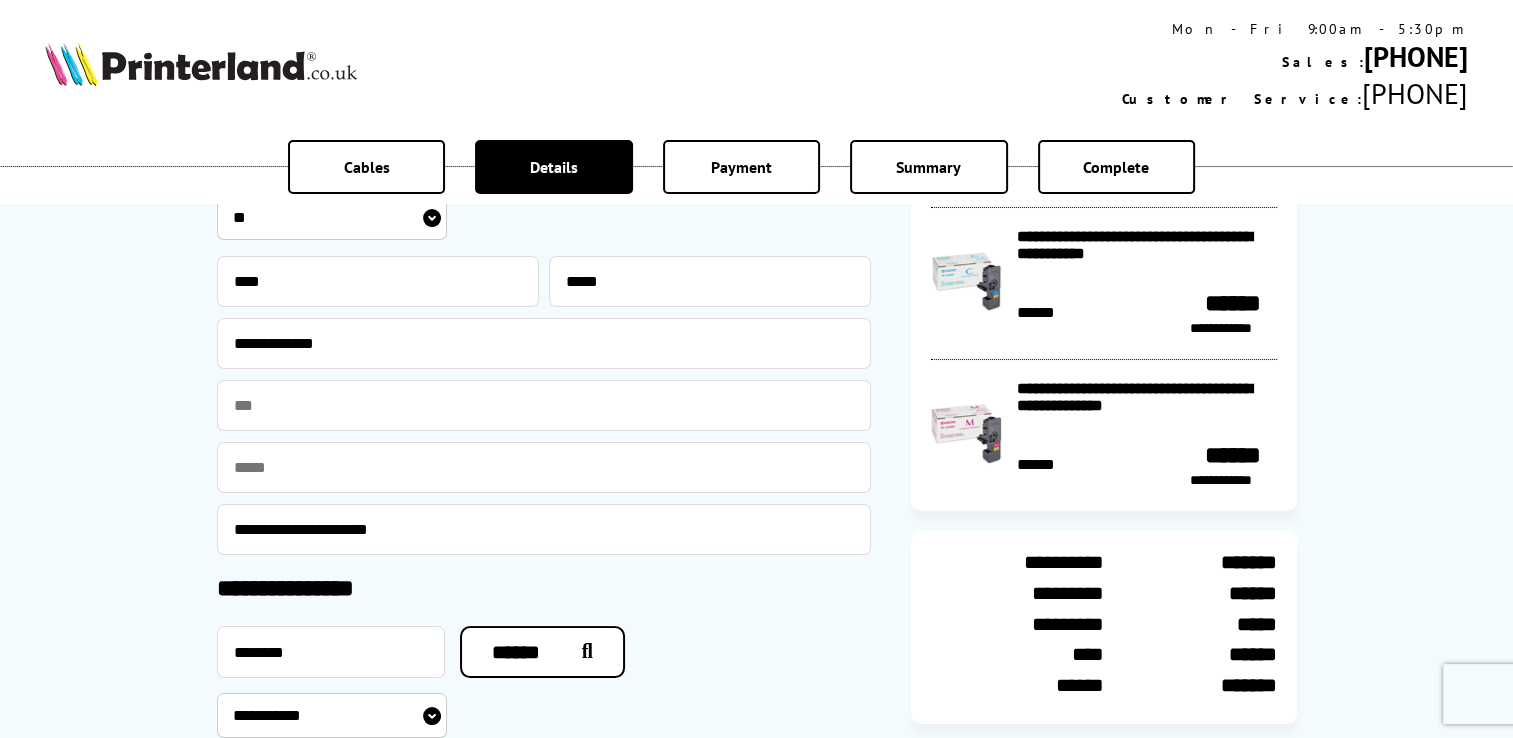 type 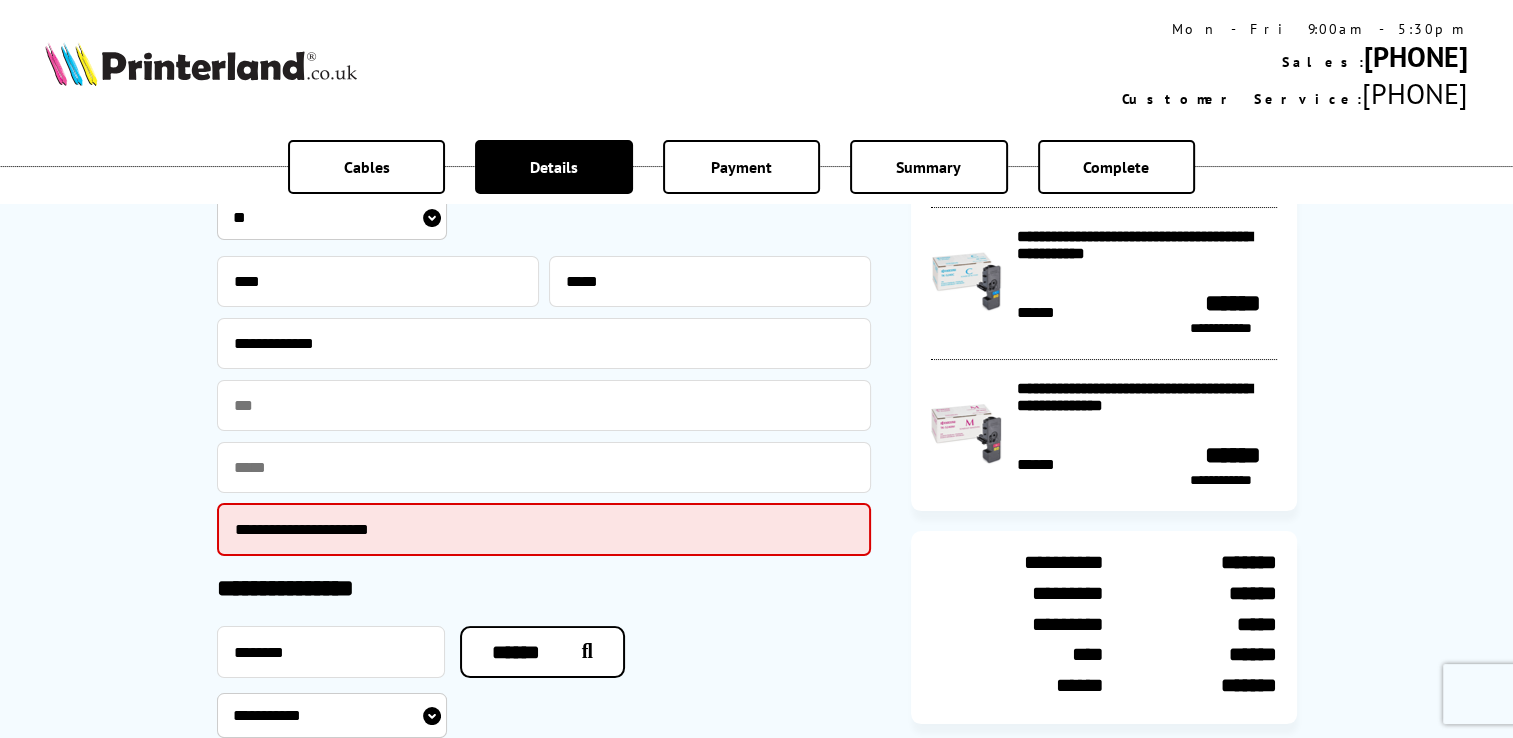 drag, startPoint x: 216, startPoint y: 529, endPoint x: 66, endPoint y: 545, distance: 150.85092 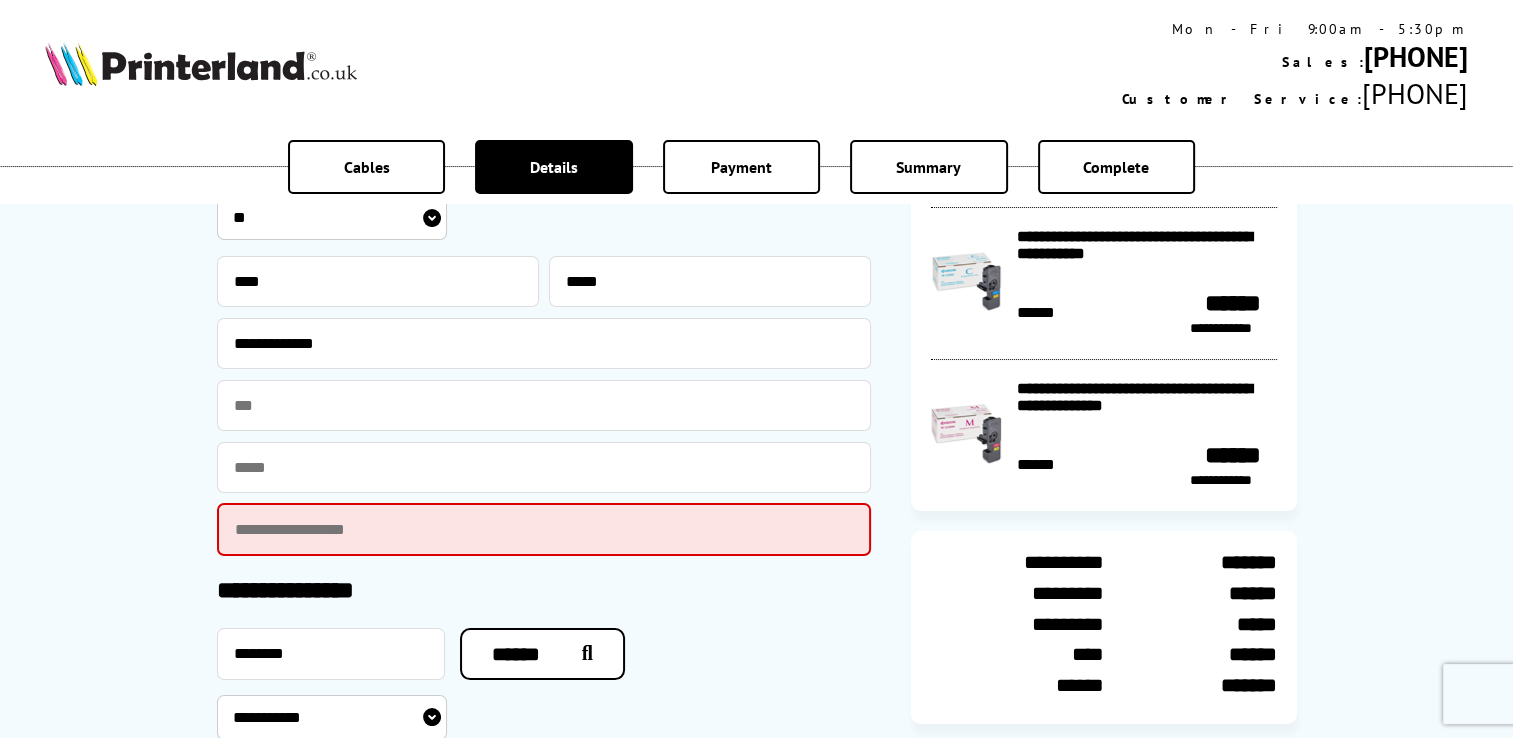 type 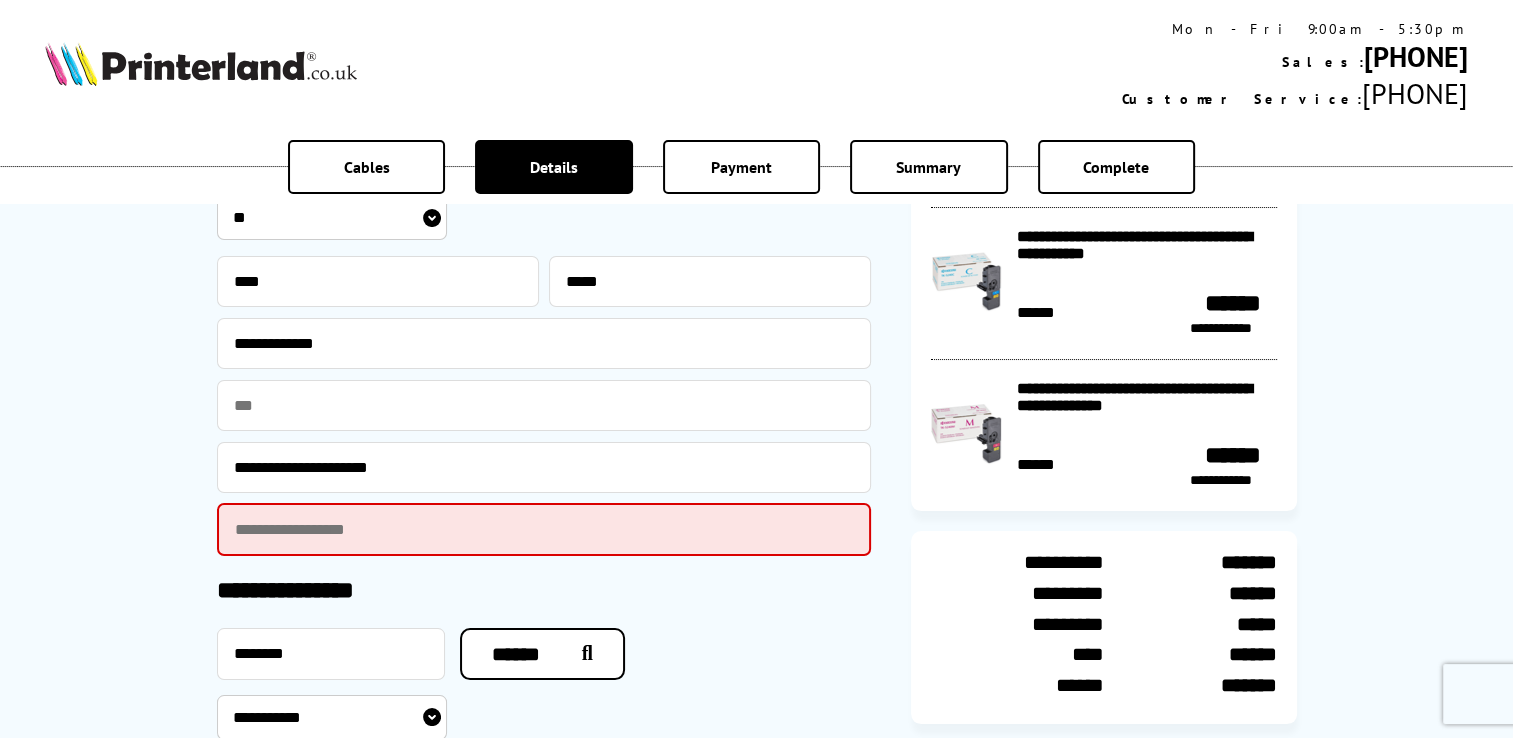 type on "**********" 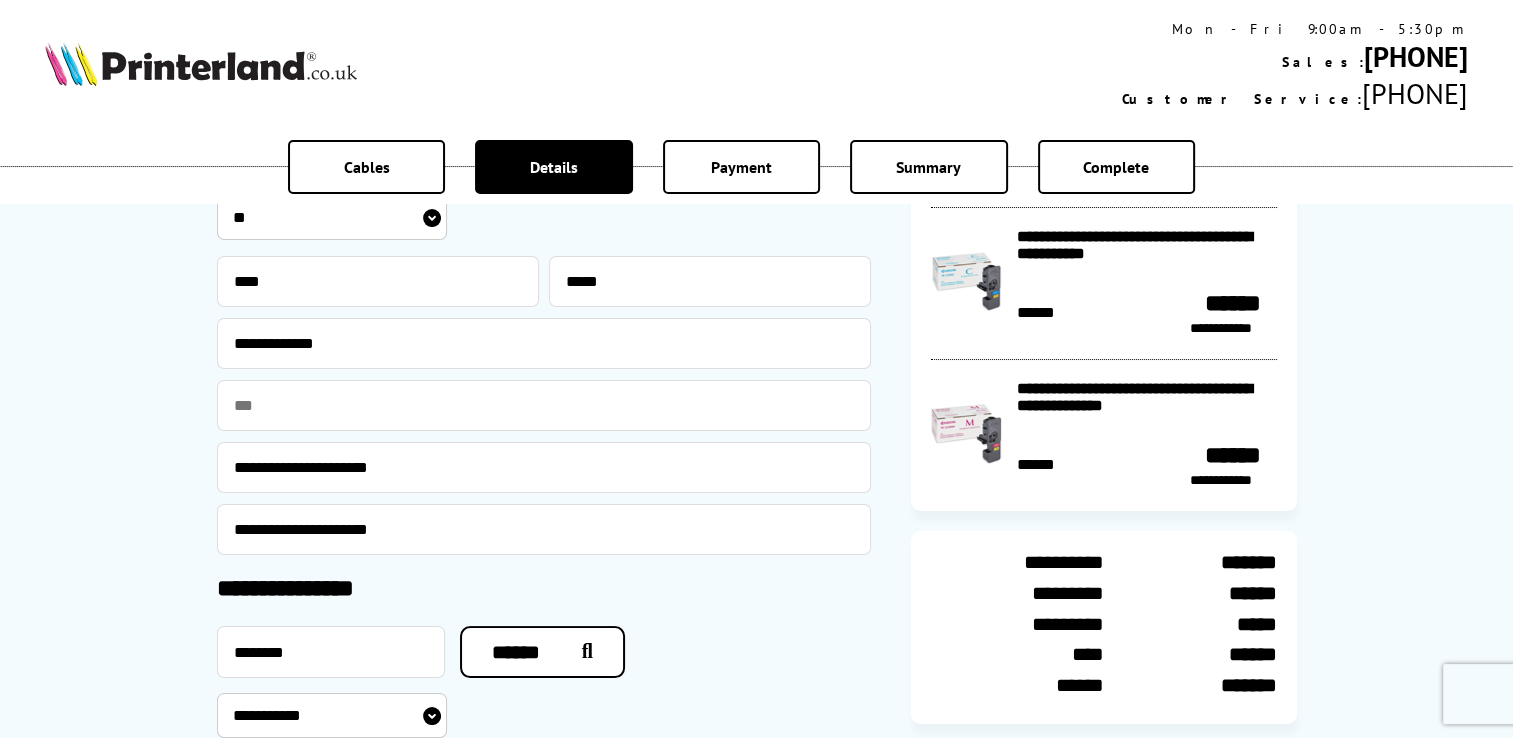 click on "**********" at bounding box center [756, 574] 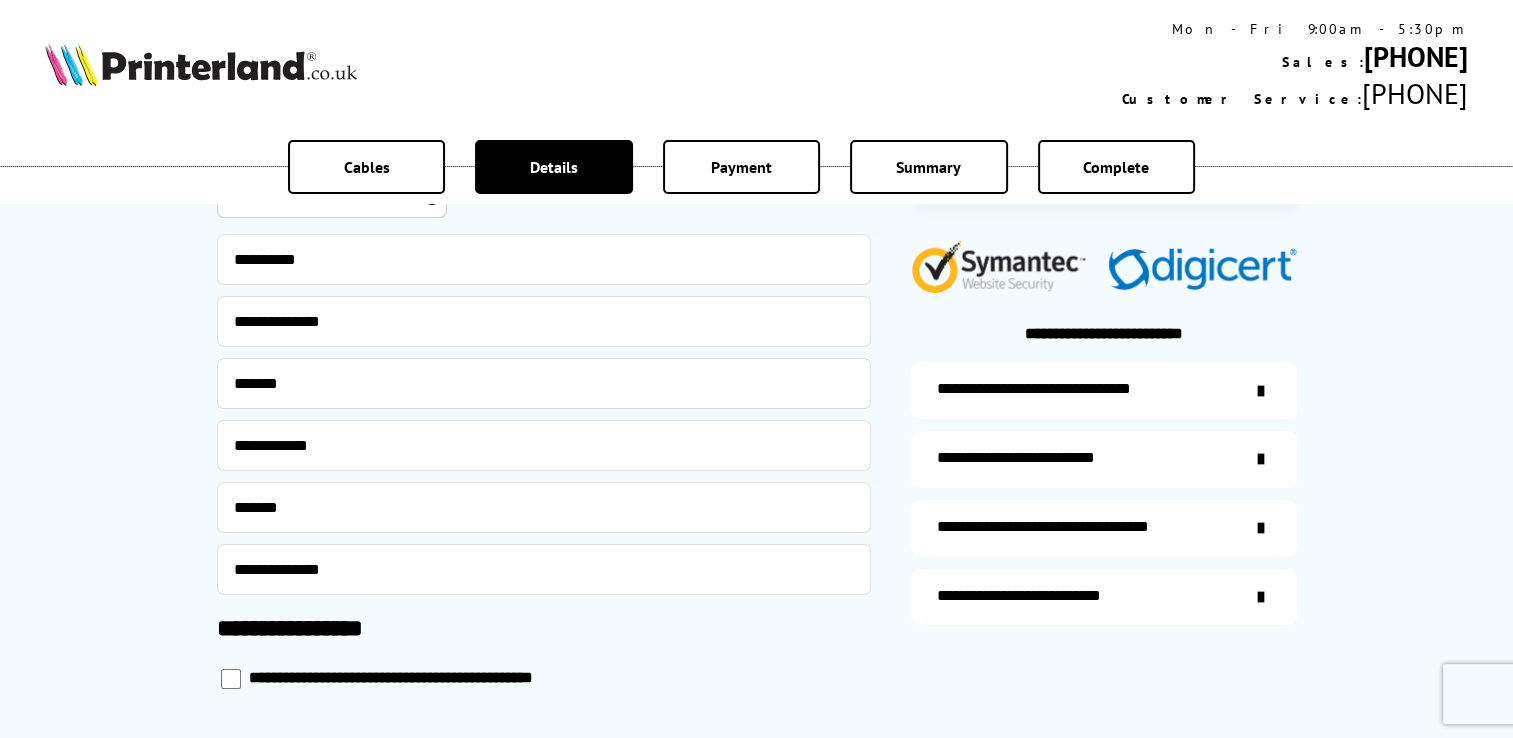 scroll, scrollTop: 900, scrollLeft: 0, axis: vertical 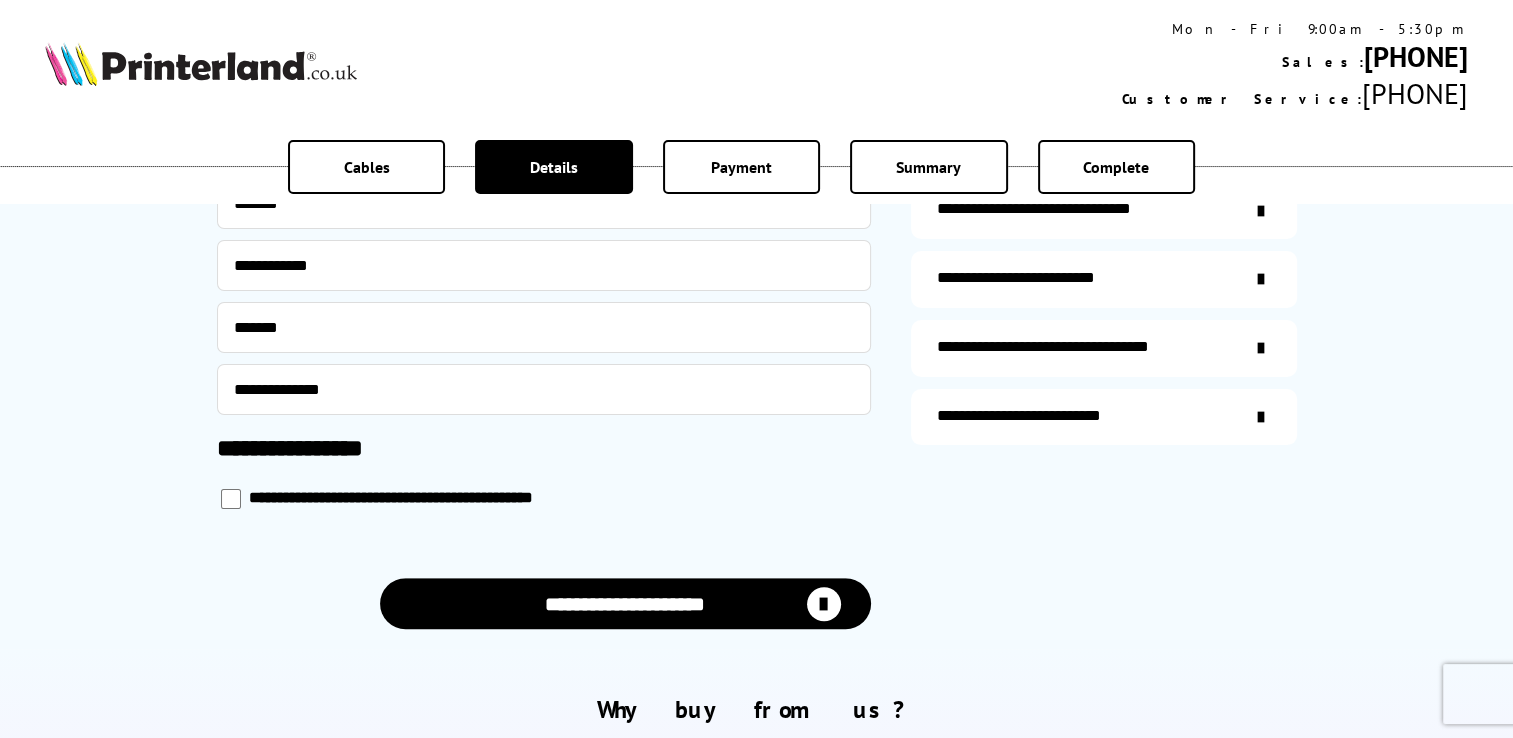 click on "**********" at bounding box center [625, 603] 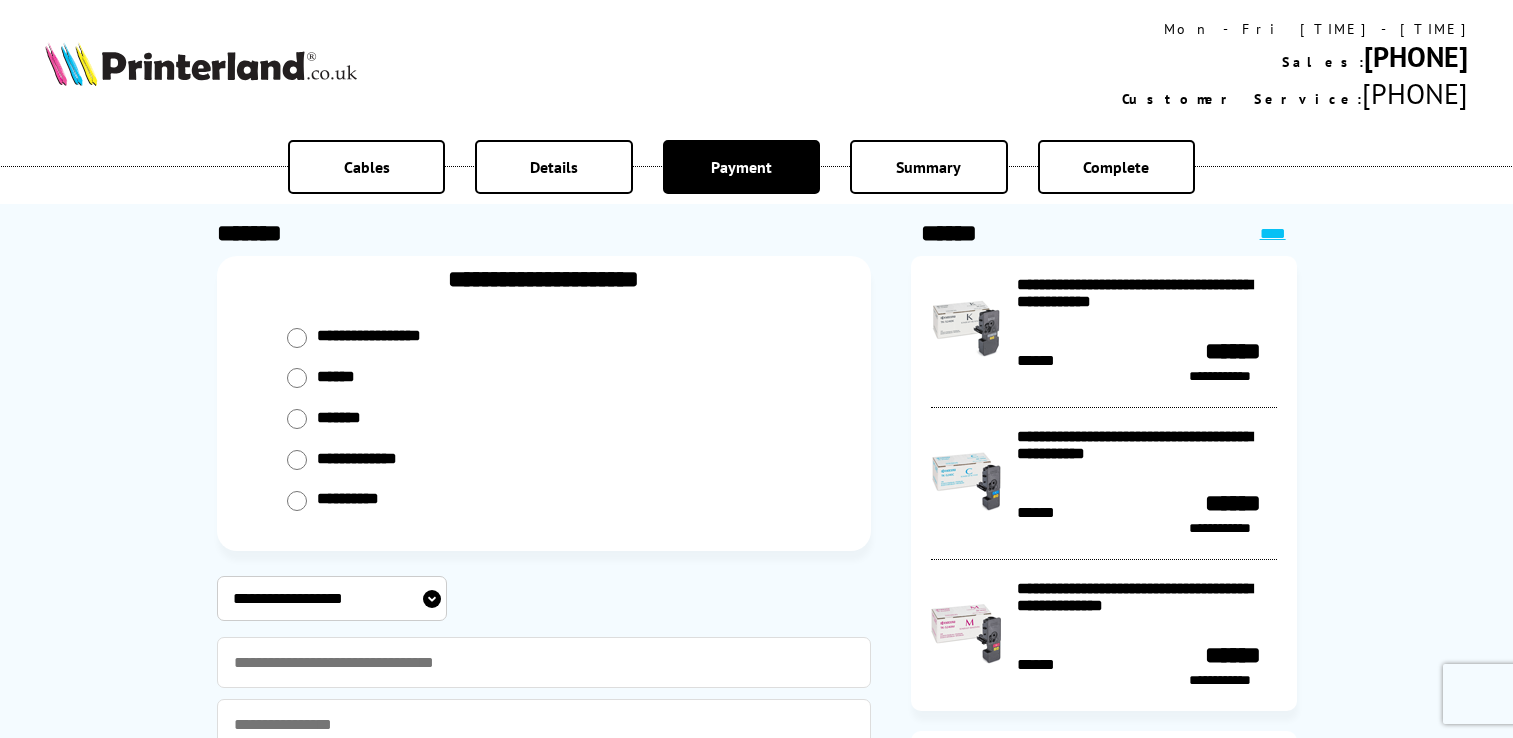scroll, scrollTop: 0, scrollLeft: 0, axis: both 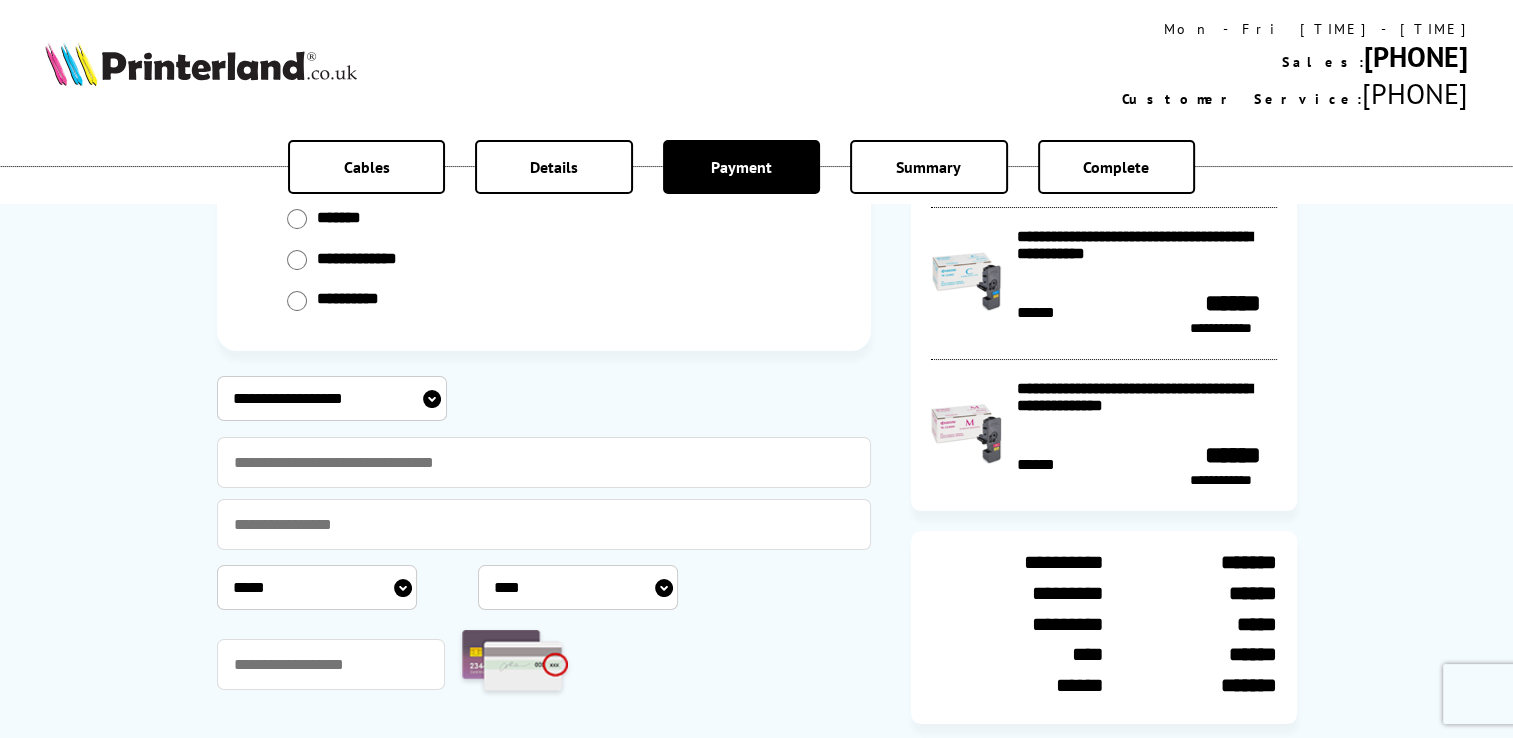 click on "**********" at bounding box center (332, 398) 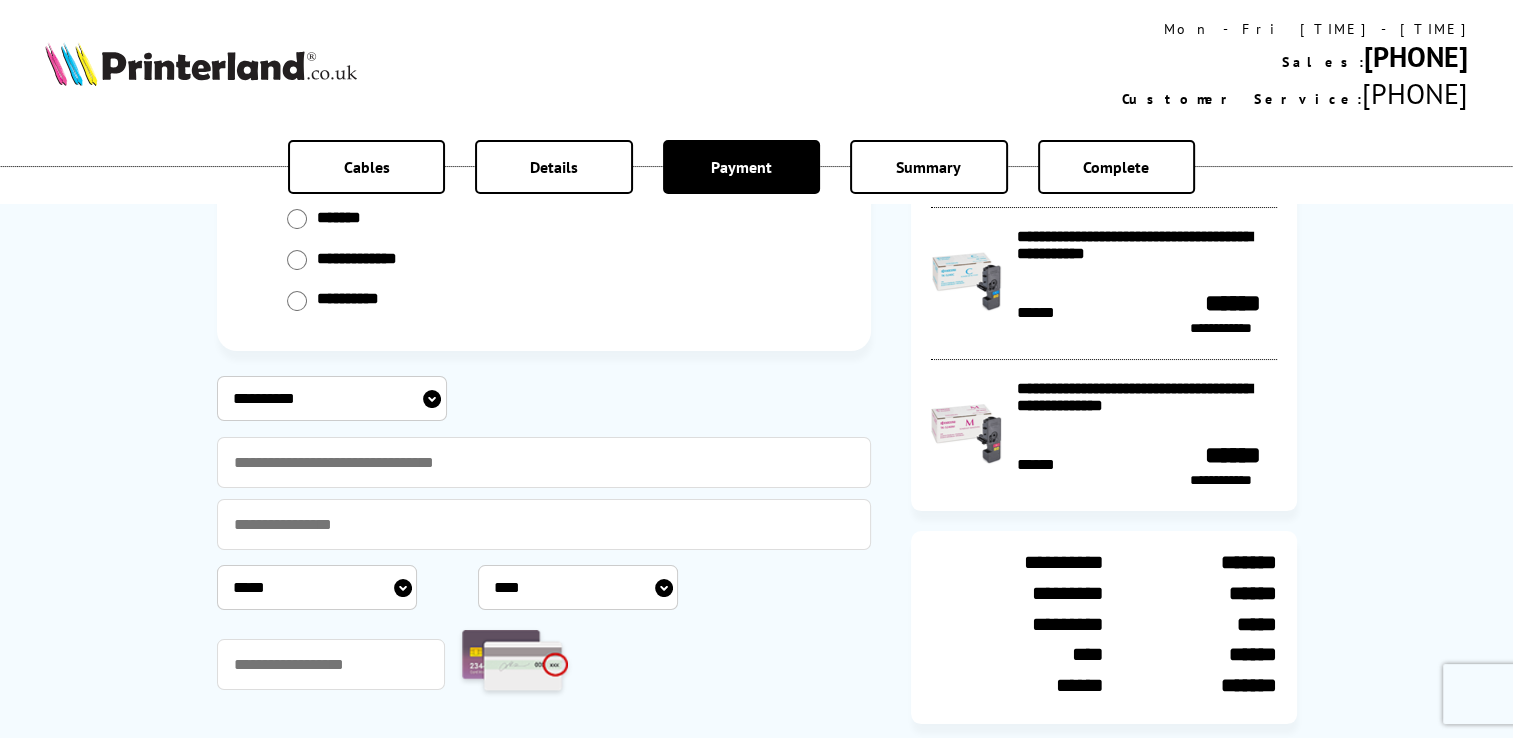 click on "**********" at bounding box center [332, 398] 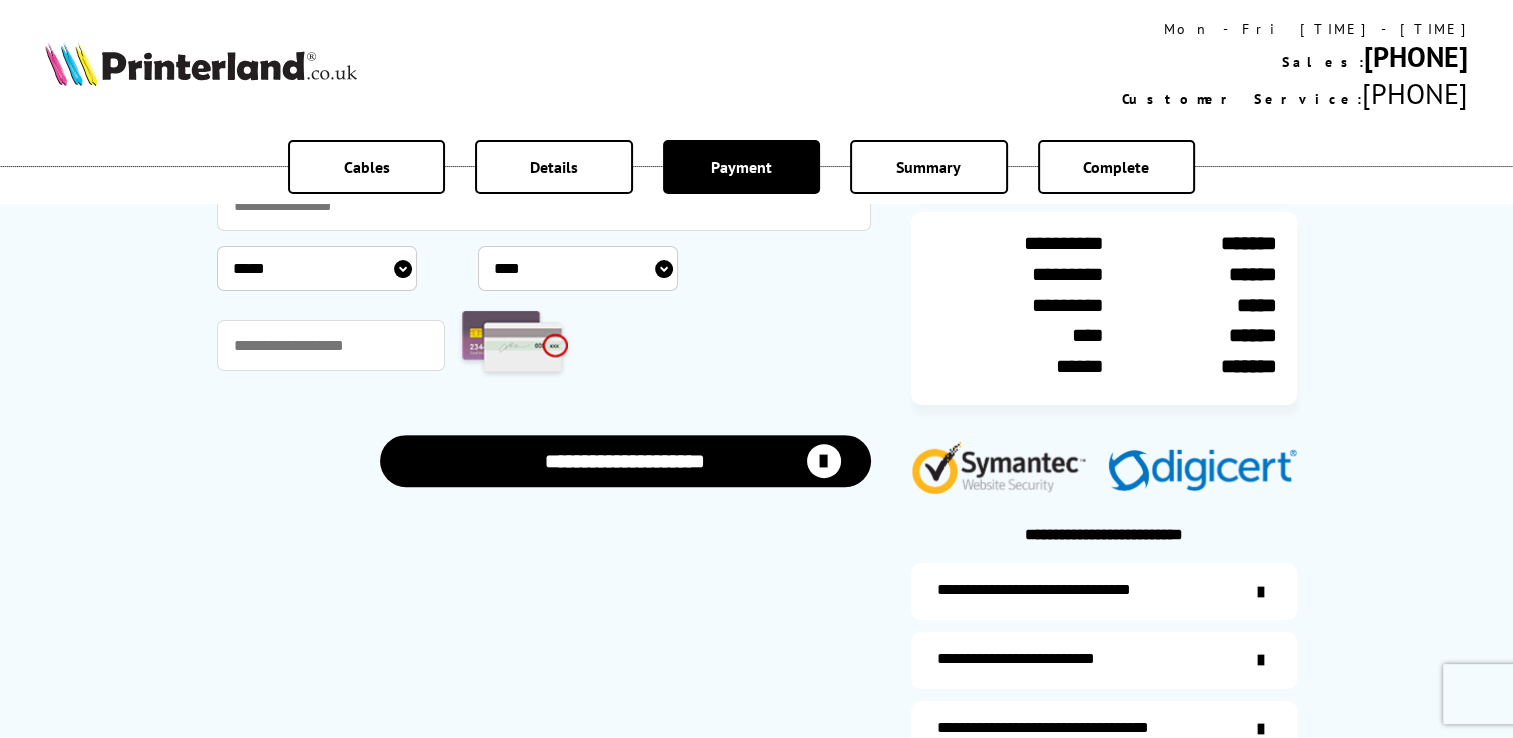 scroll, scrollTop: 300, scrollLeft: 0, axis: vertical 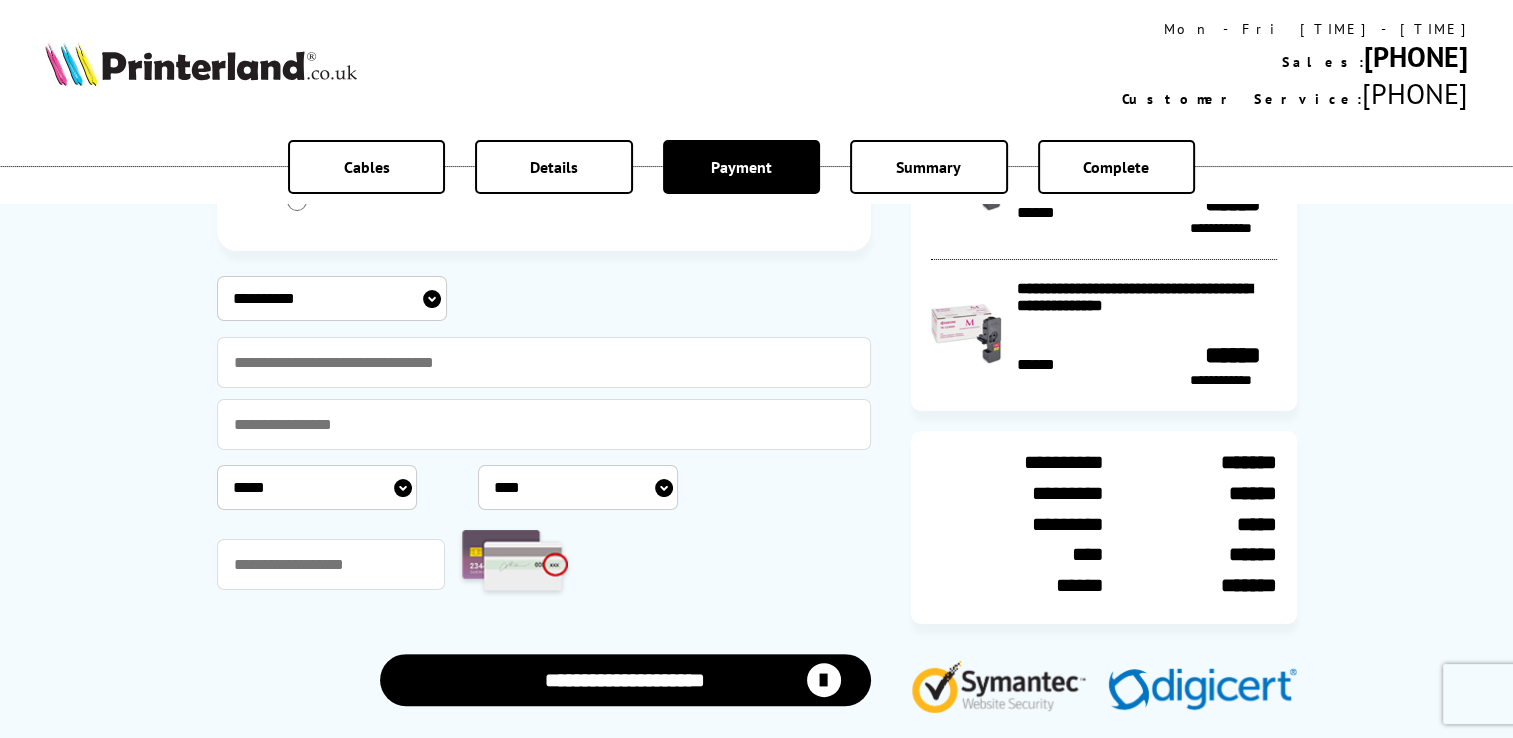 click on "Details" at bounding box center [367, 167] 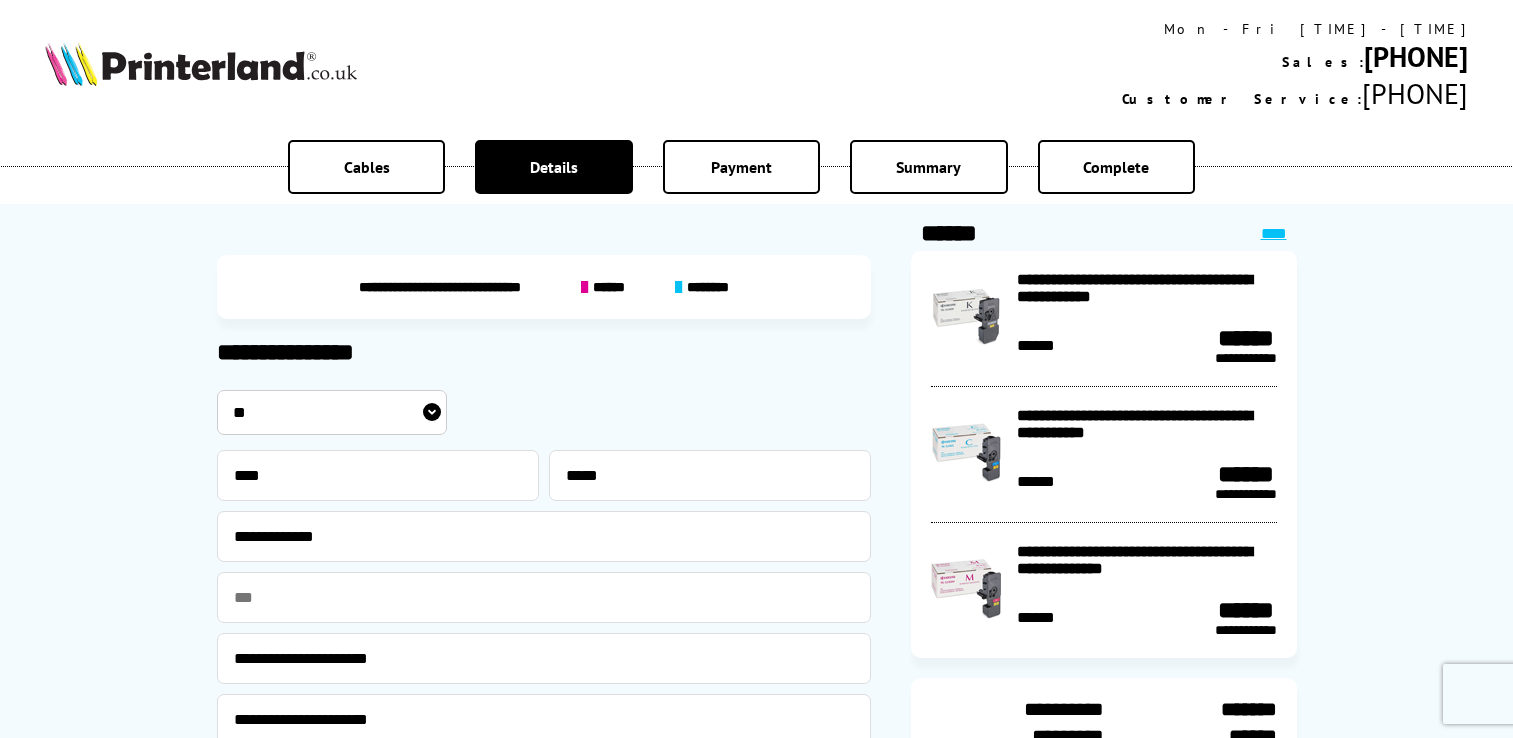 scroll, scrollTop: 900, scrollLeft: 0, axis: vertical 